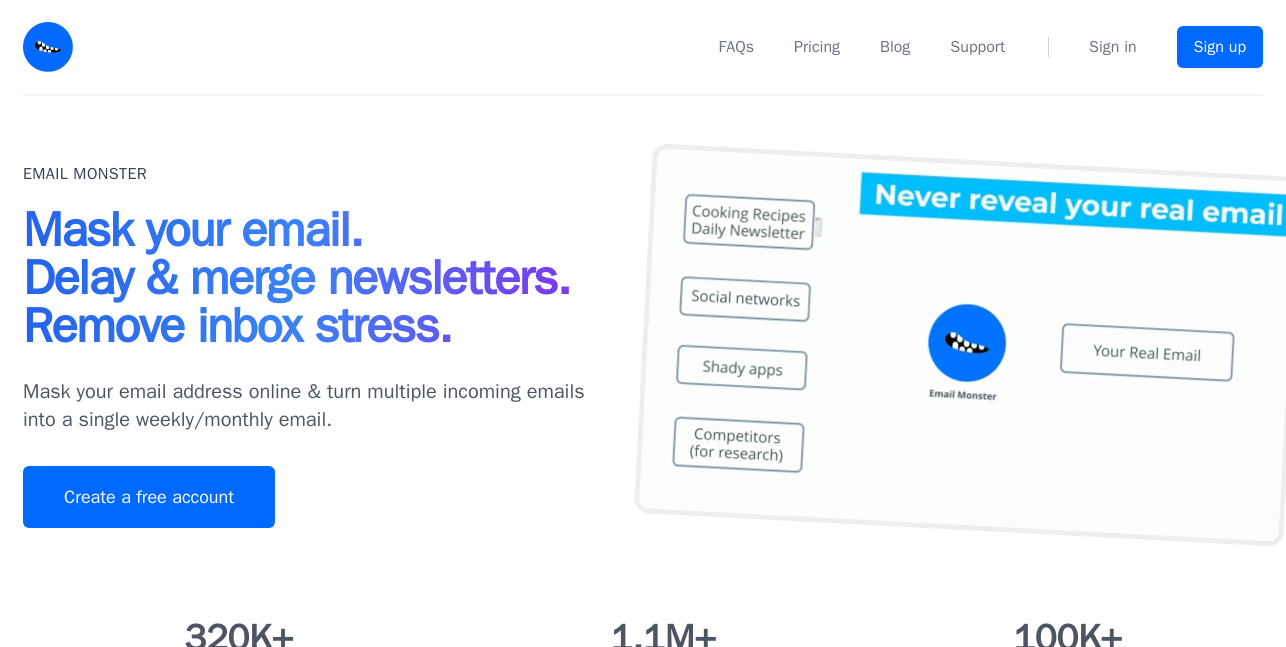 scroll, scrollTop: 0, scrollLeft: 0, axis: both 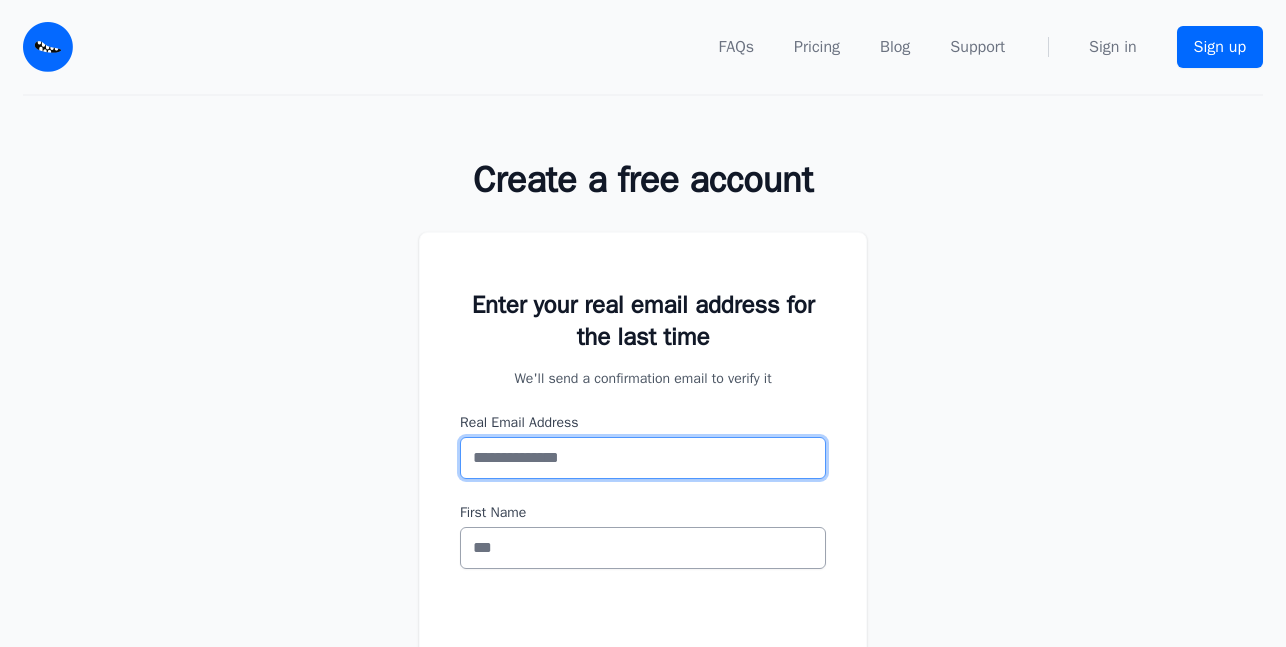click on "Real Email Address" at bounding box center [643, 458] 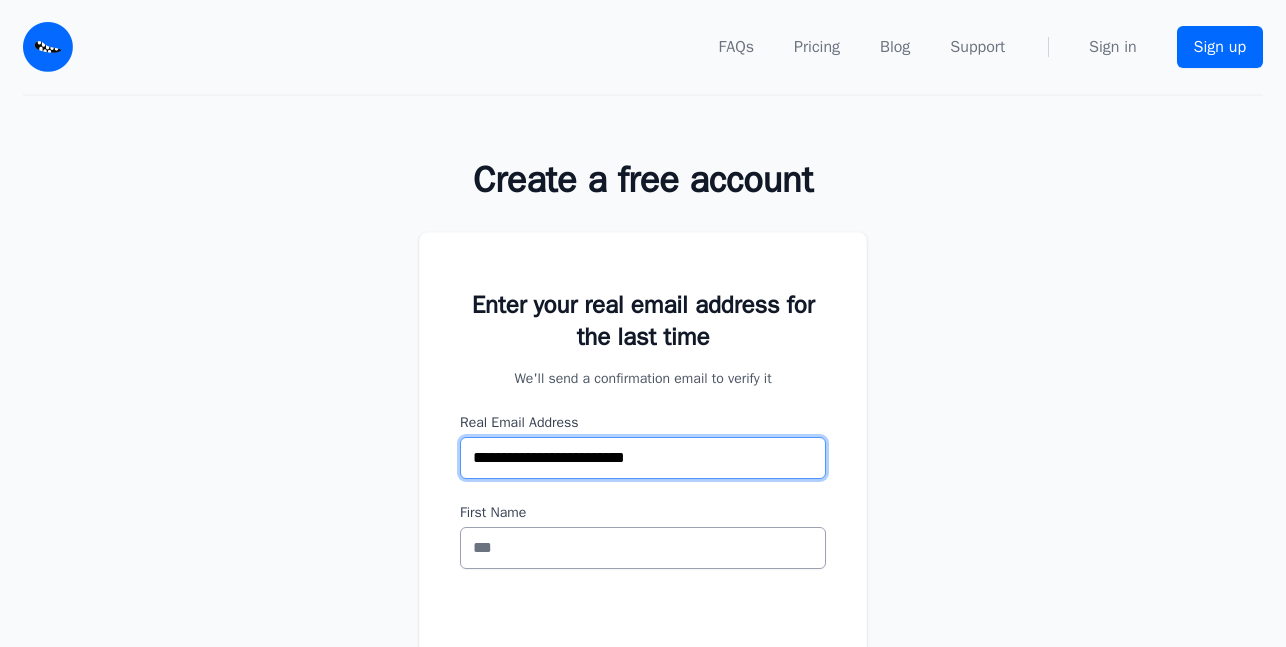 scroll, scrollTop: 100, scrollLeft: 0, axis: vertical 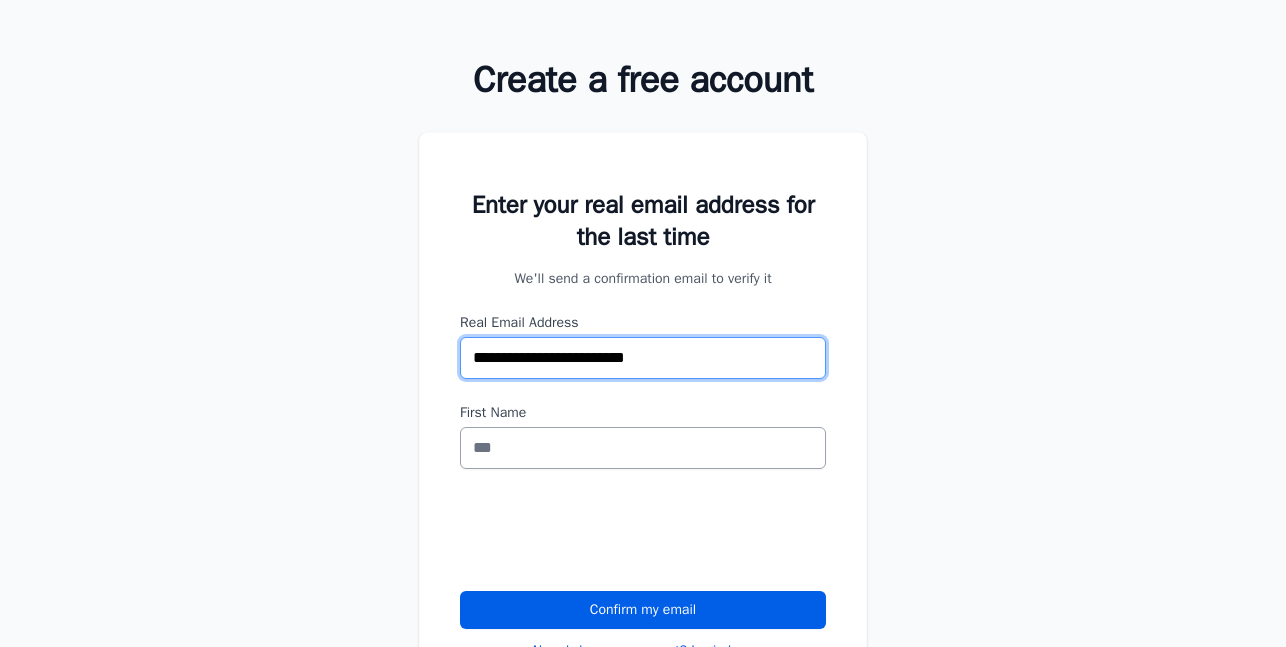 type on "**********" 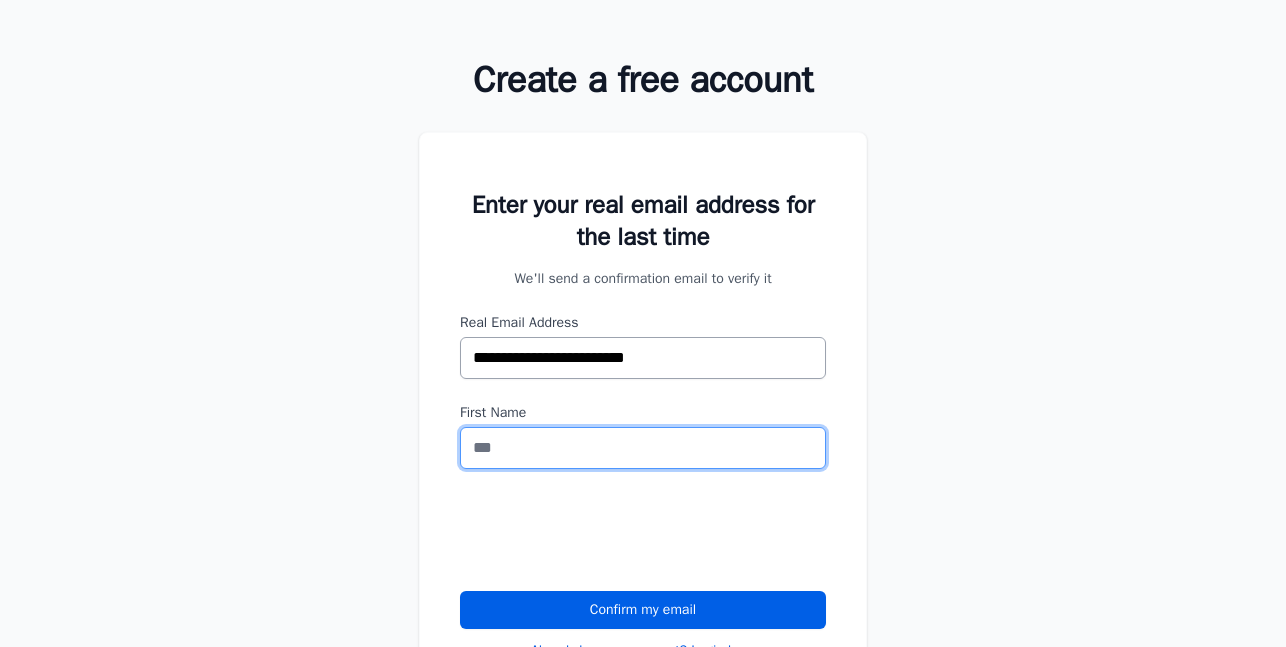 click on "First Name" at bounding box center [643, 448] 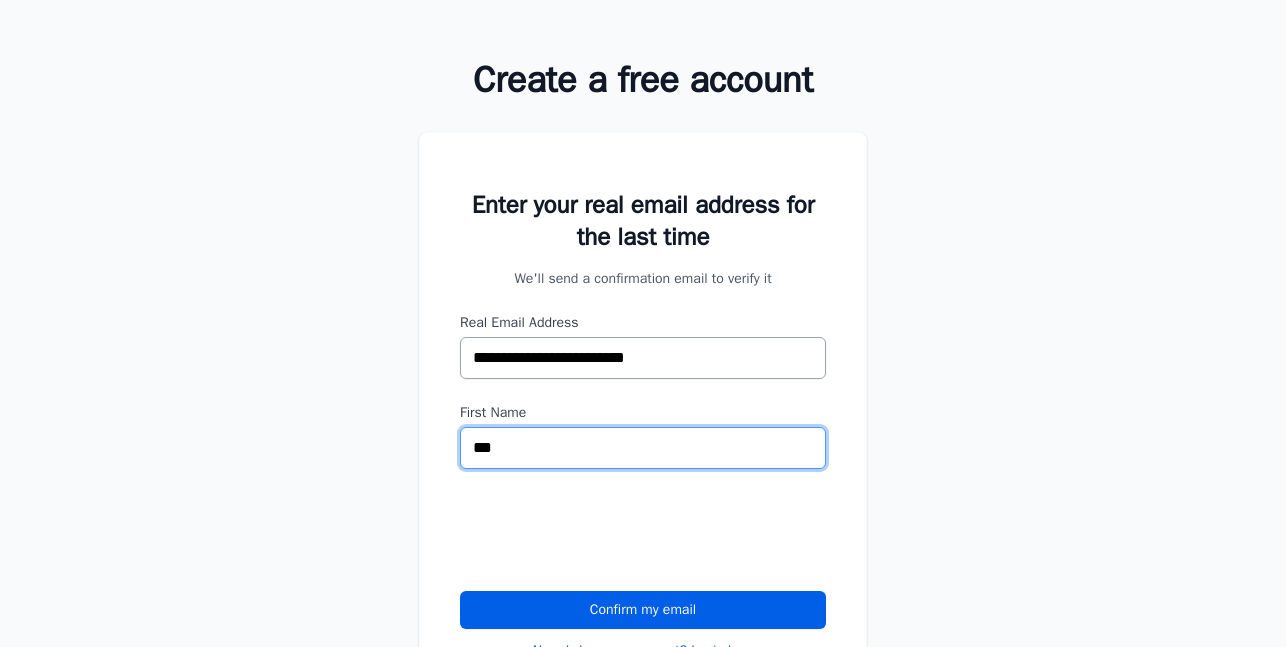 type on "***" 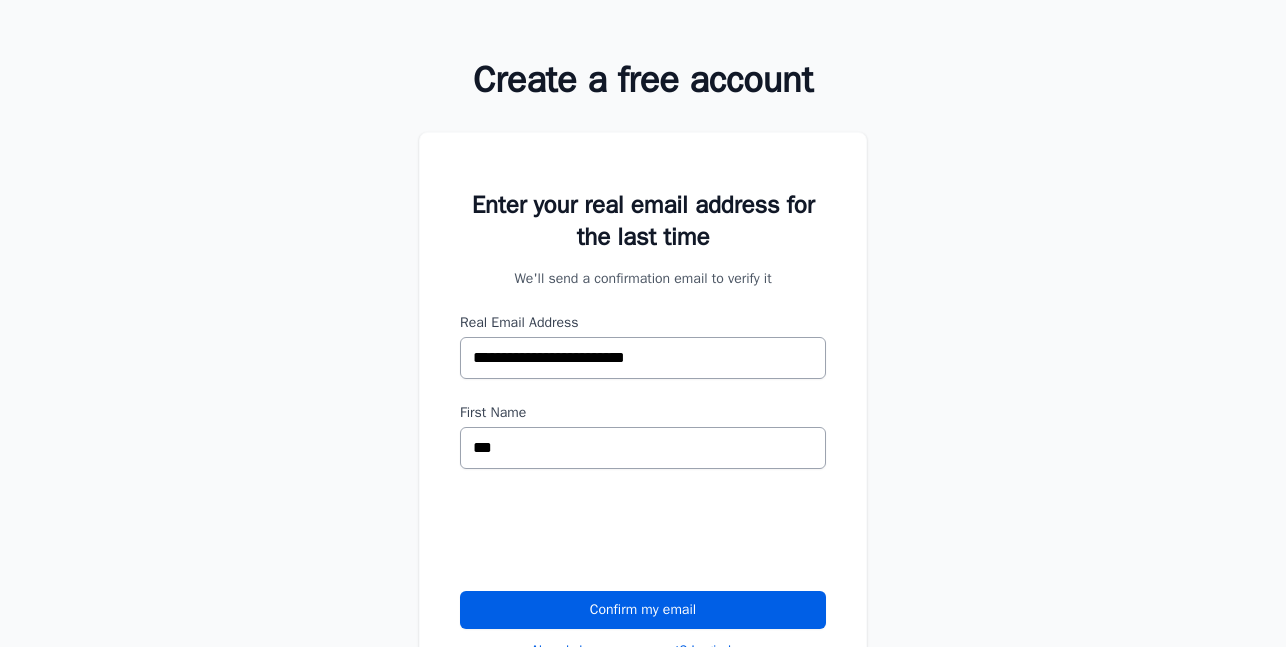 scroll, scrollTop: 200, scrollLeft: 0, axis: vertical 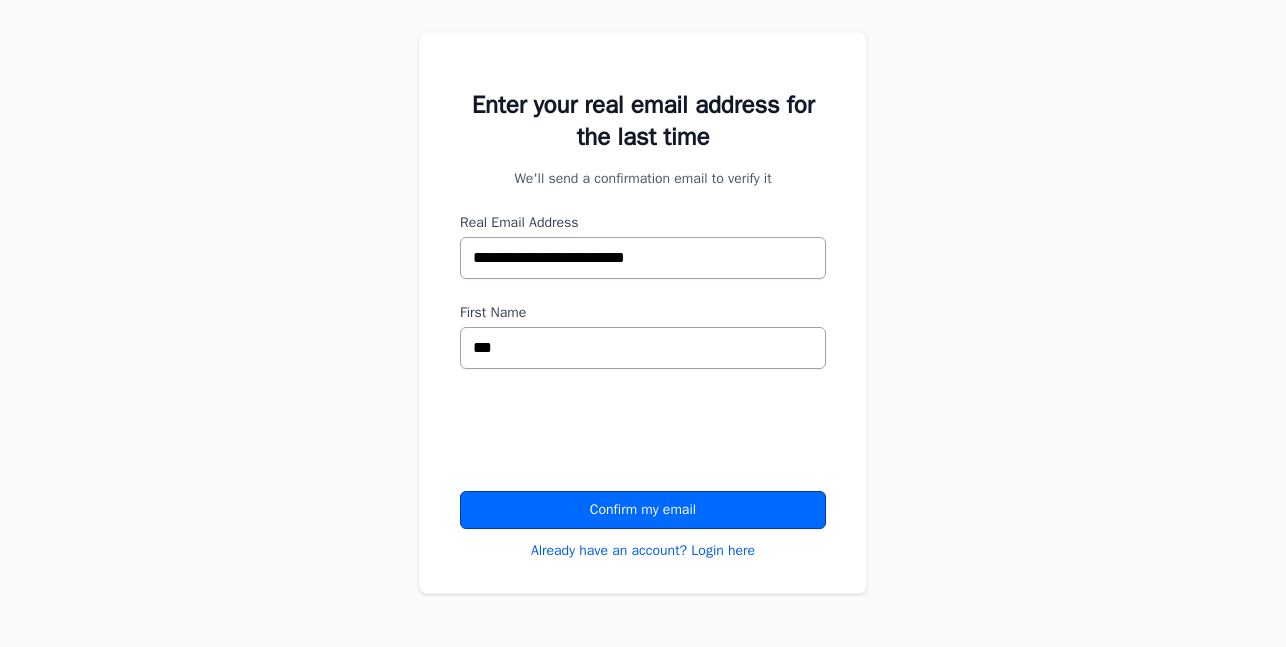 click on "Confirm my email" at bounding box center [643, 510] 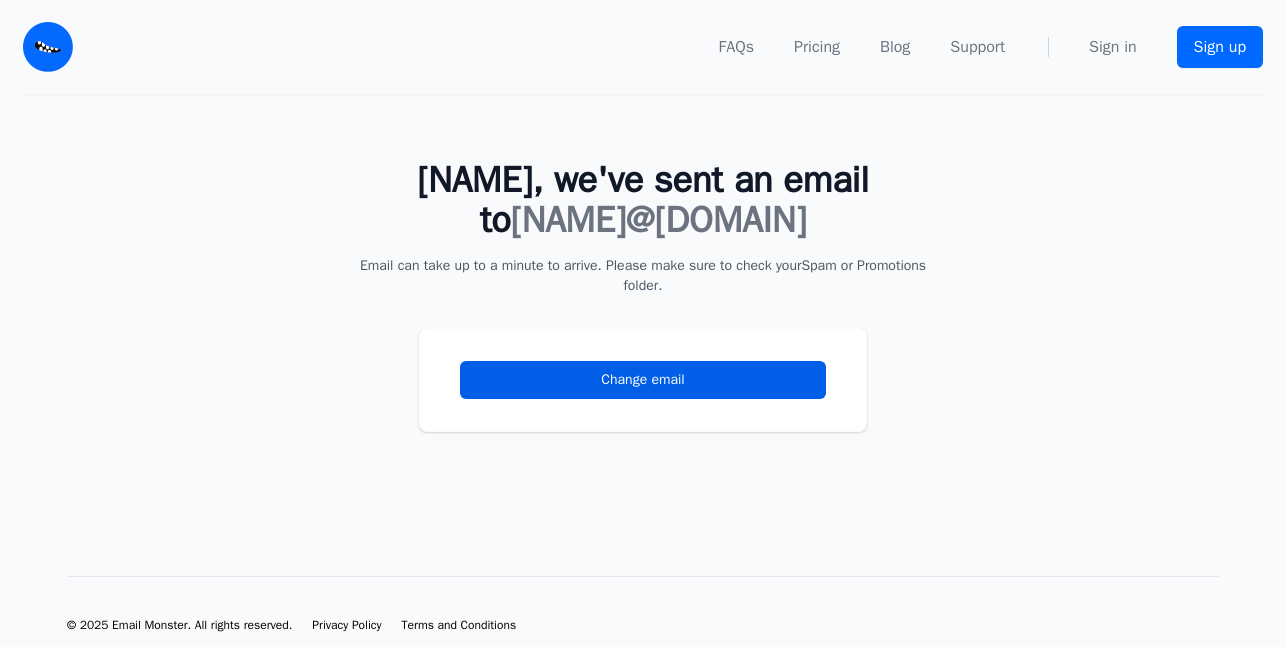 scroll, scrollTop: 0, scrollLeft: 0, axis: both 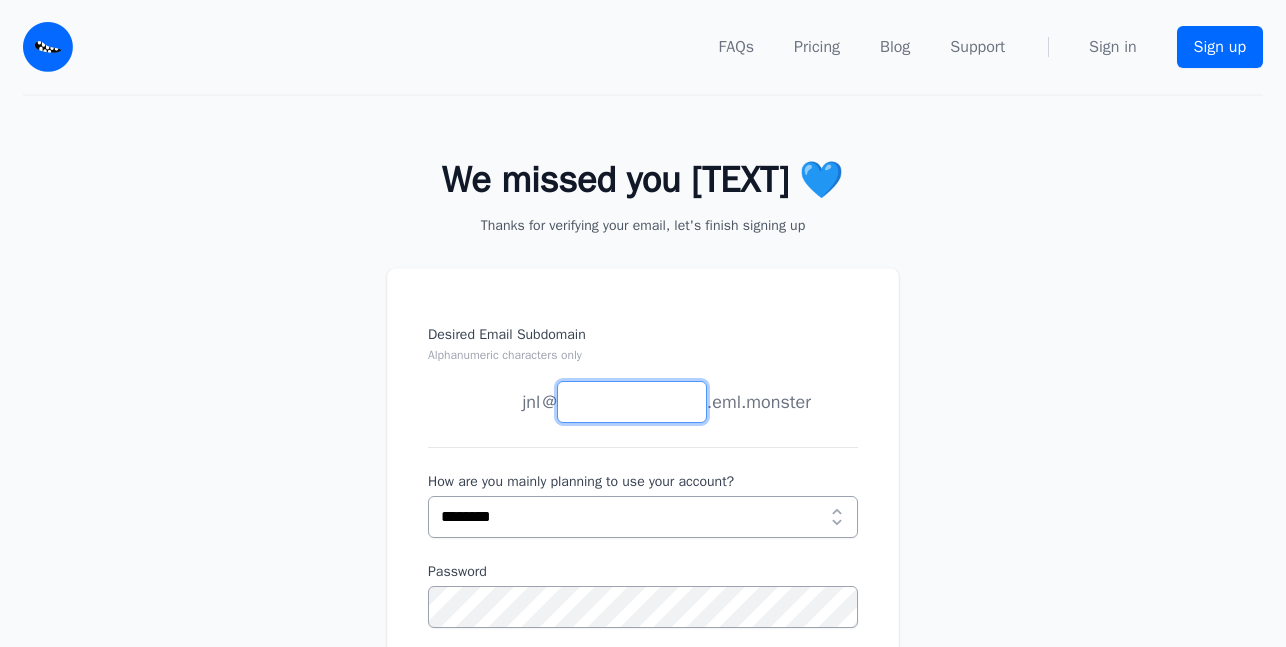 click on "Desired Email Subdomain
Alphanumeric characters only" at bounding box center (632, 402) 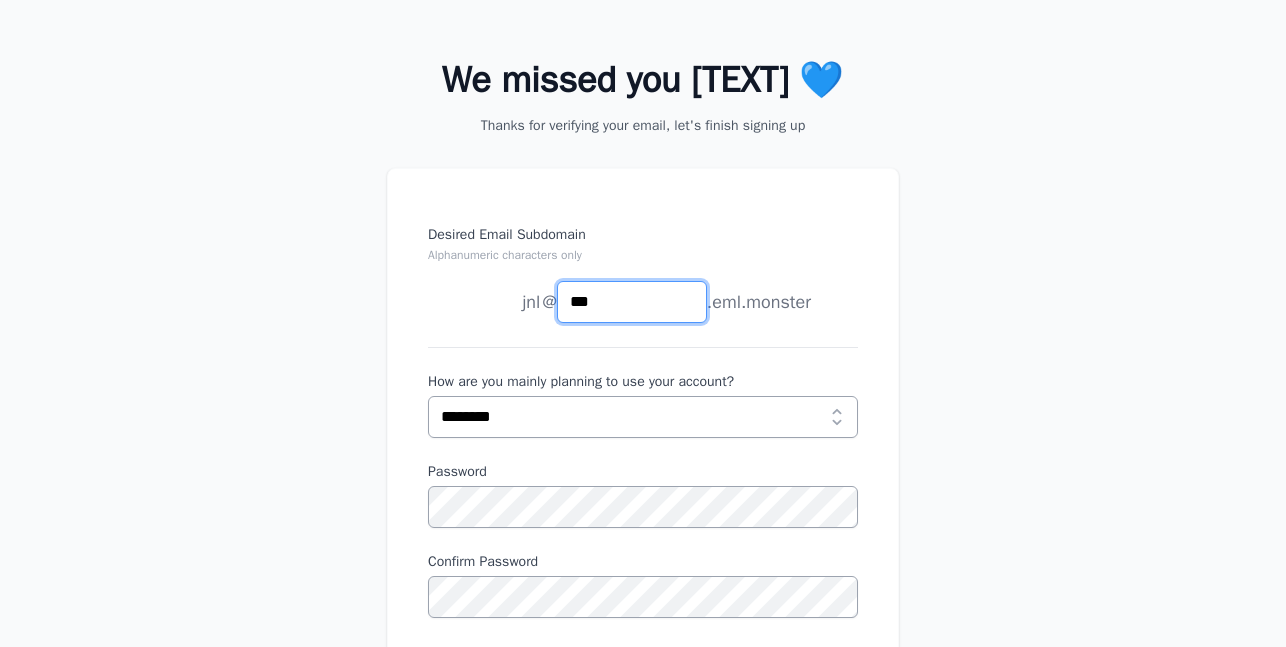 scroll, scrollTop: 200, scrollLeft: 0, axis: vertical 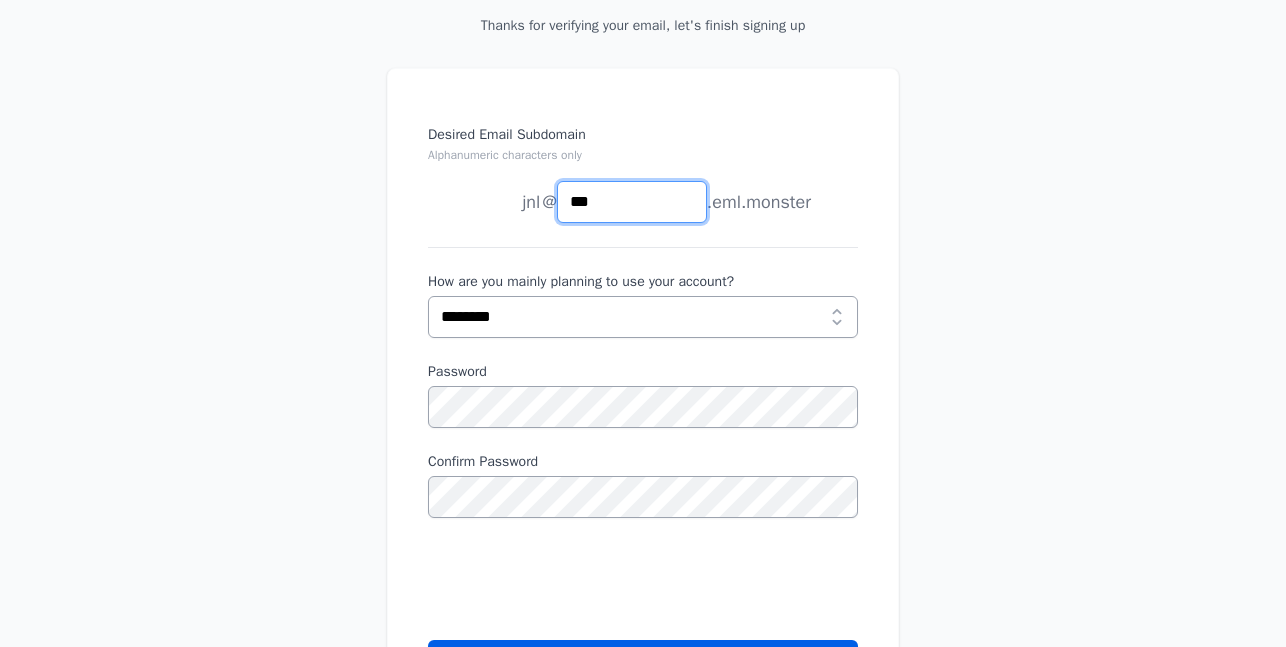 type on "***" 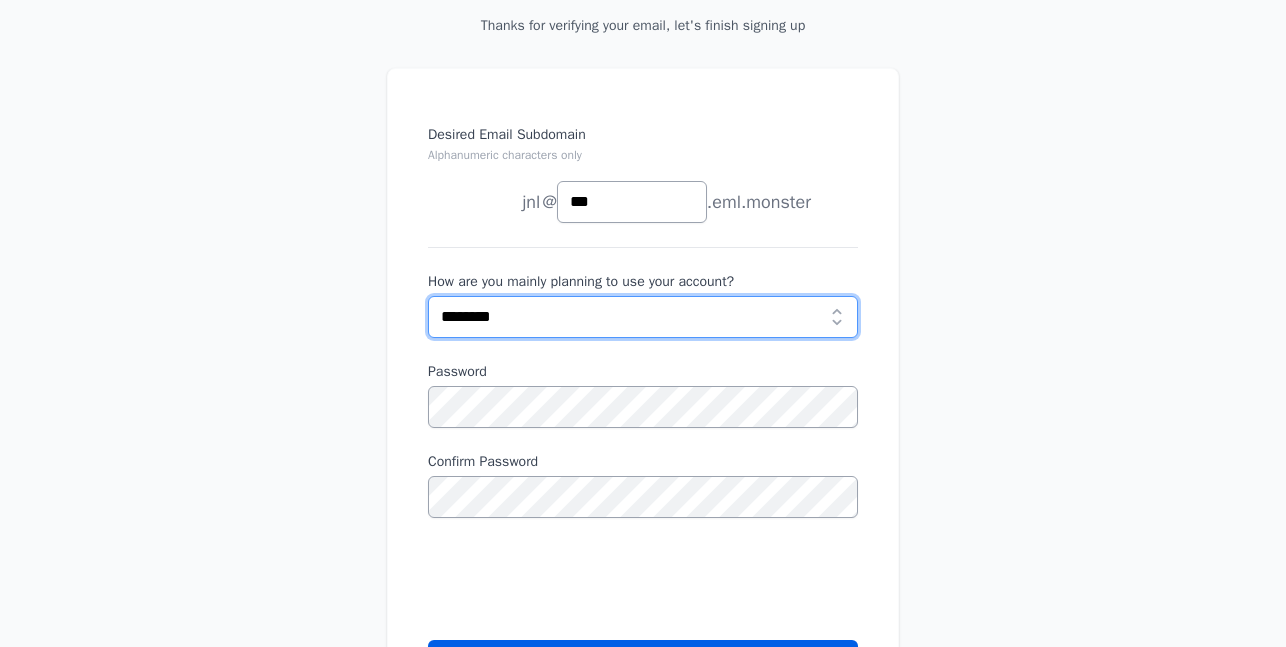 click on "**********" at bounding box center [643, 317] 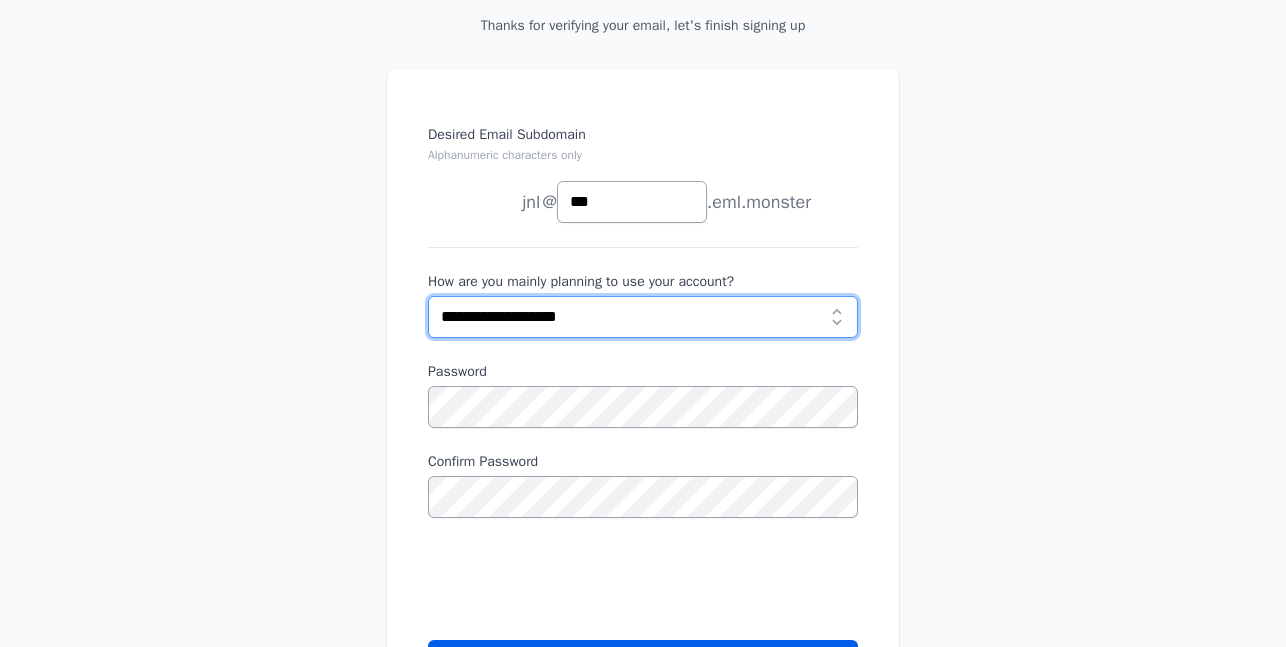 click on "**********" at bounding box center [643, 317] 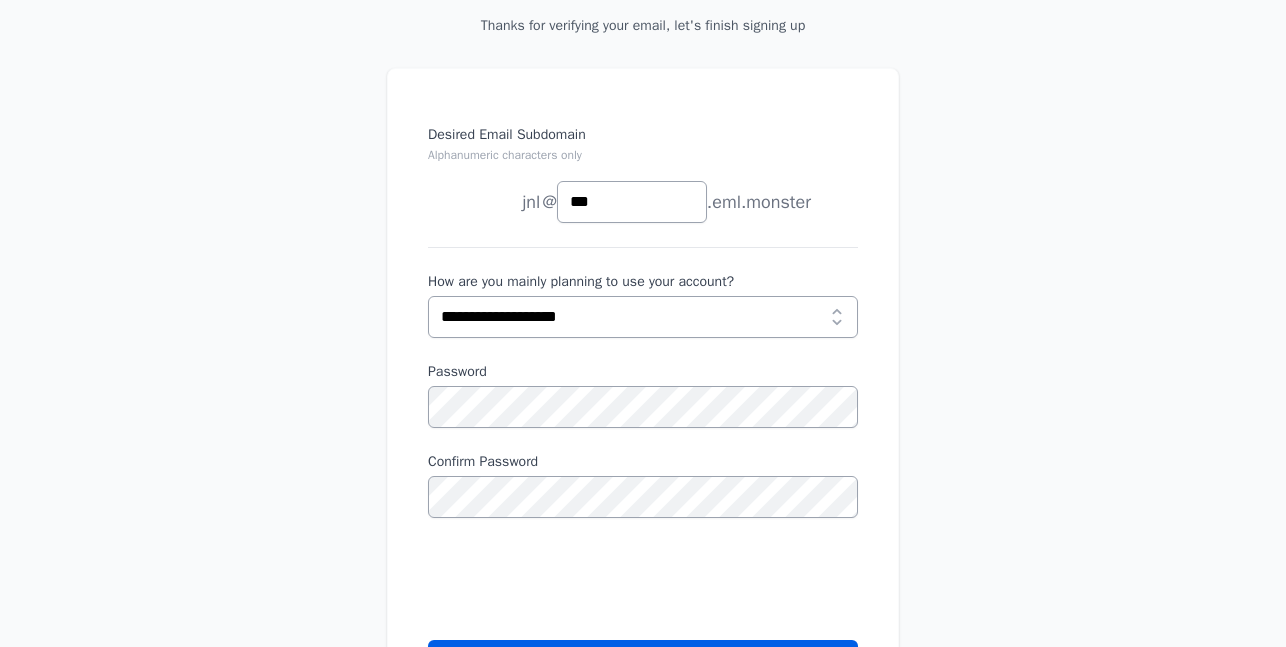 click on "Desired Email Subdomain
Alphanumeric characters only
[TEXT]
[TEXT]
[TEXT]
[TEXT]
@
[EMAIL]
********" at bounding box center (643, 417) 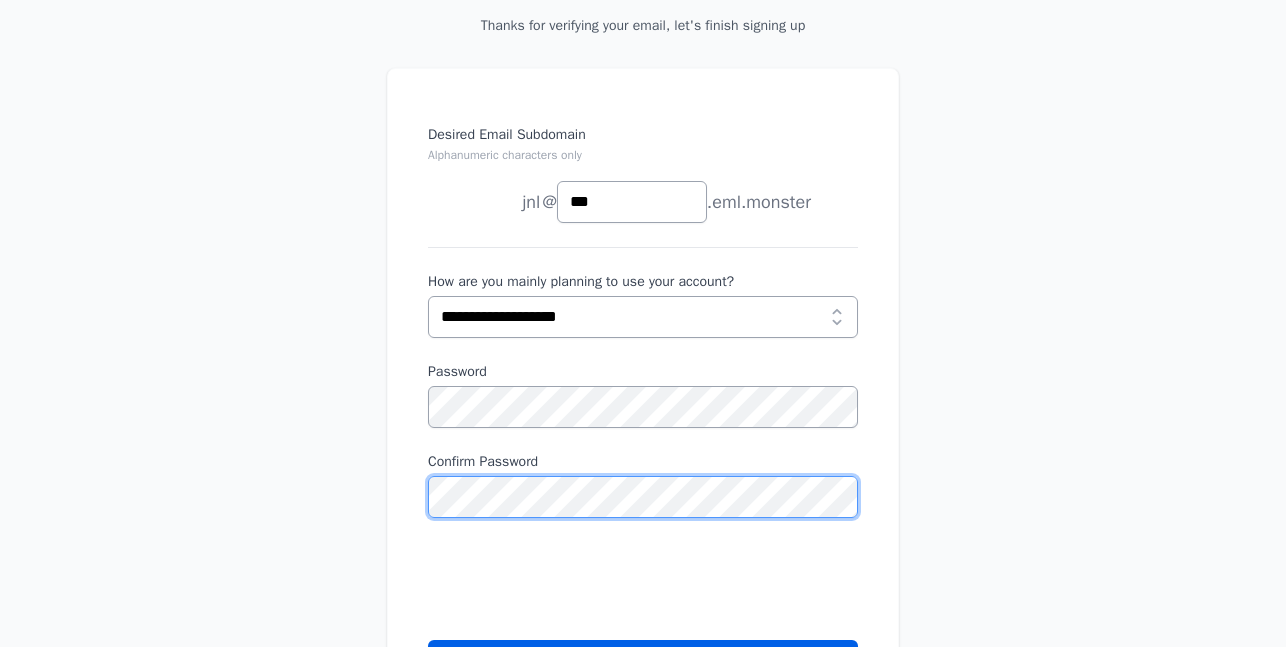 scroll, scrollTop: 400, scrollLeft: 0, axis: vertical 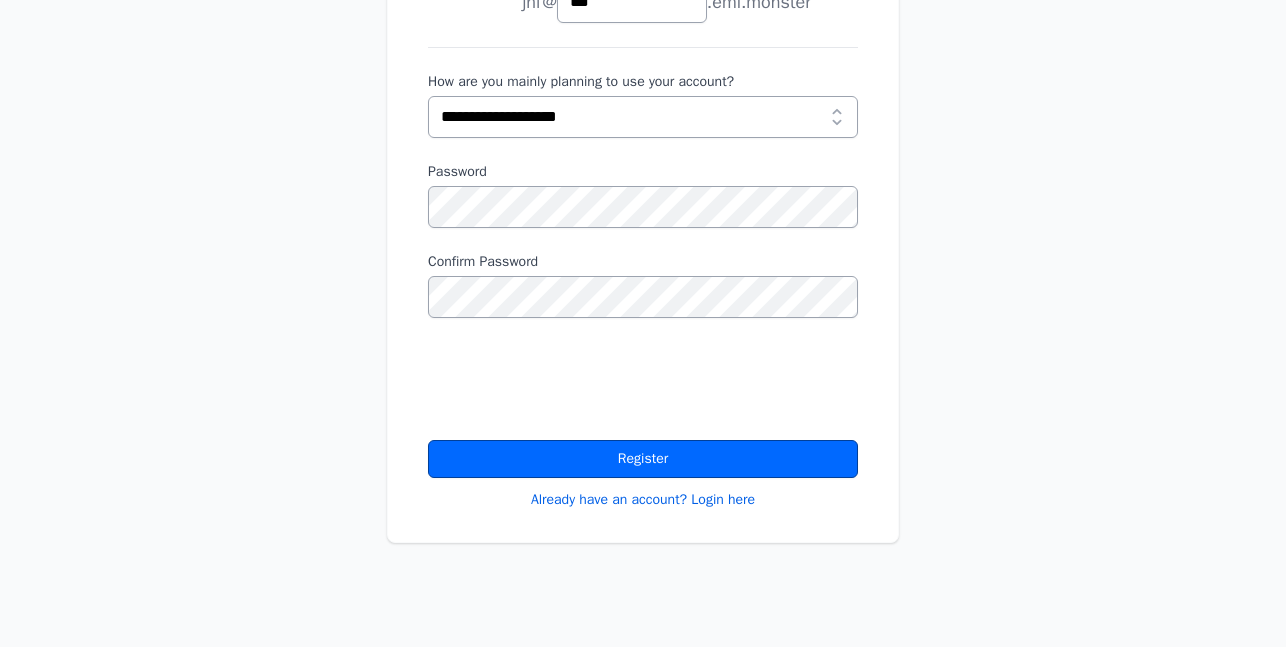 click on "Register" at bounding box center [643, 459] 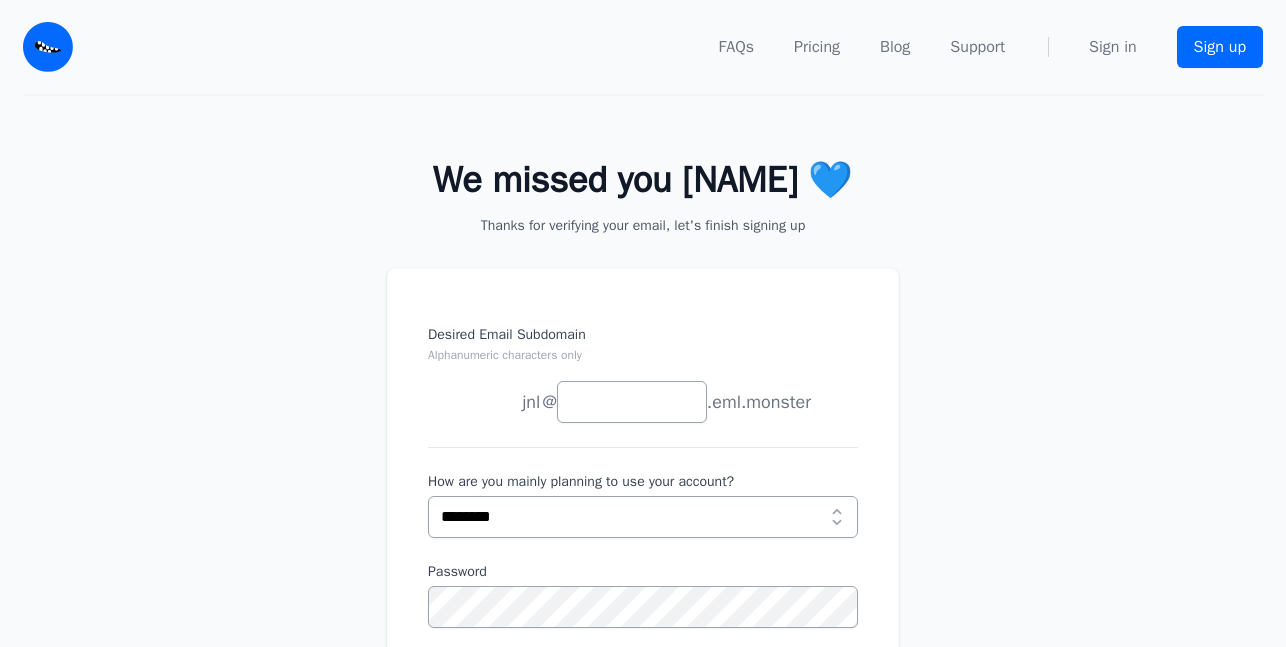 scroll, scrollTop: 200, scrollLeft: 0, axis: vertical 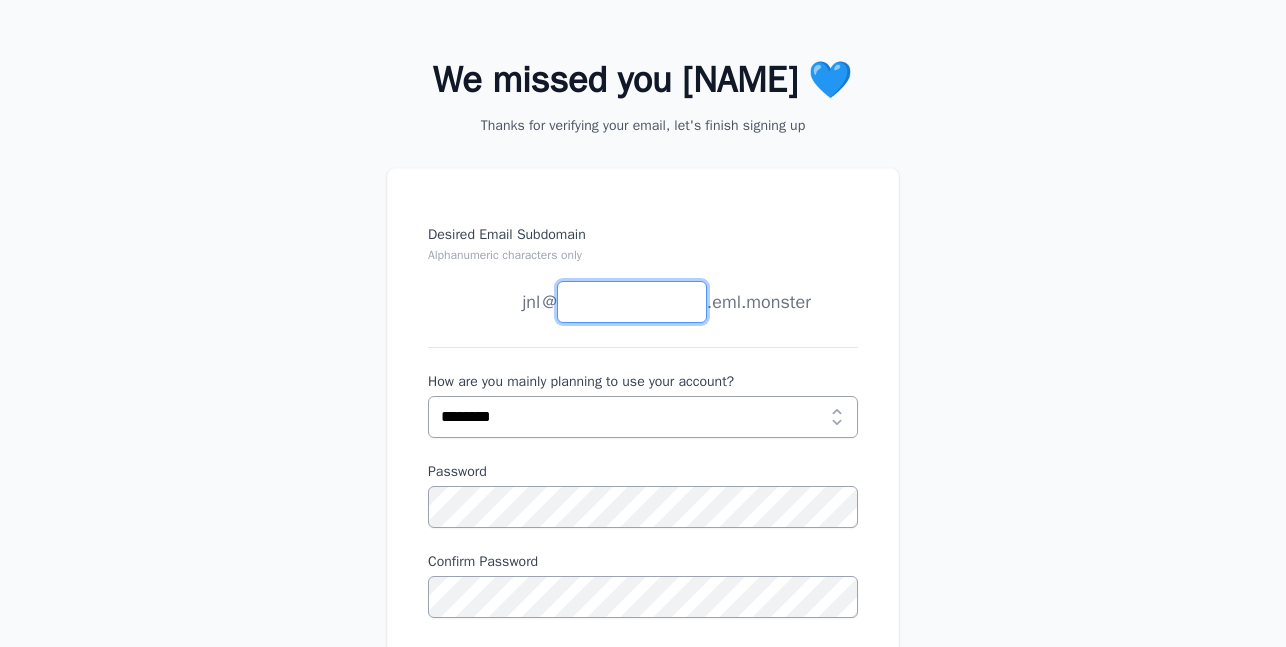 click on "Desired Email Subdomain
Alphanumeric characters only" at bounding box center [632, 302] 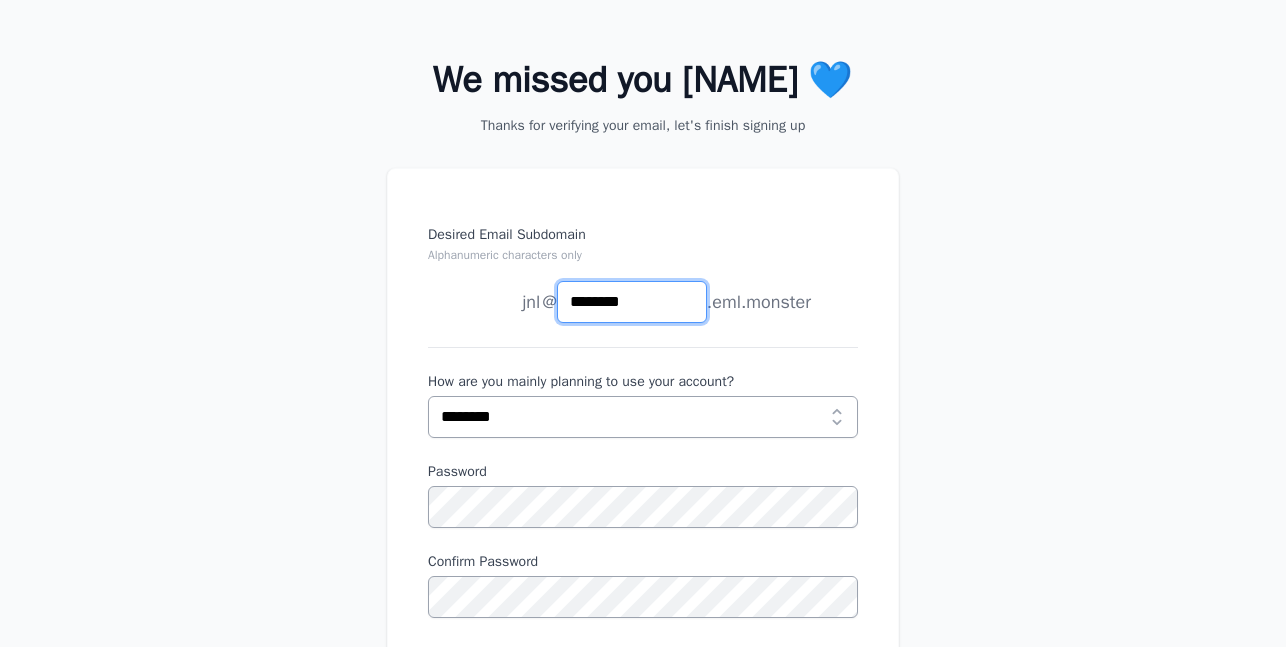 scroll, scrollTop: 300, scrollLeft: 0, axis: vertical 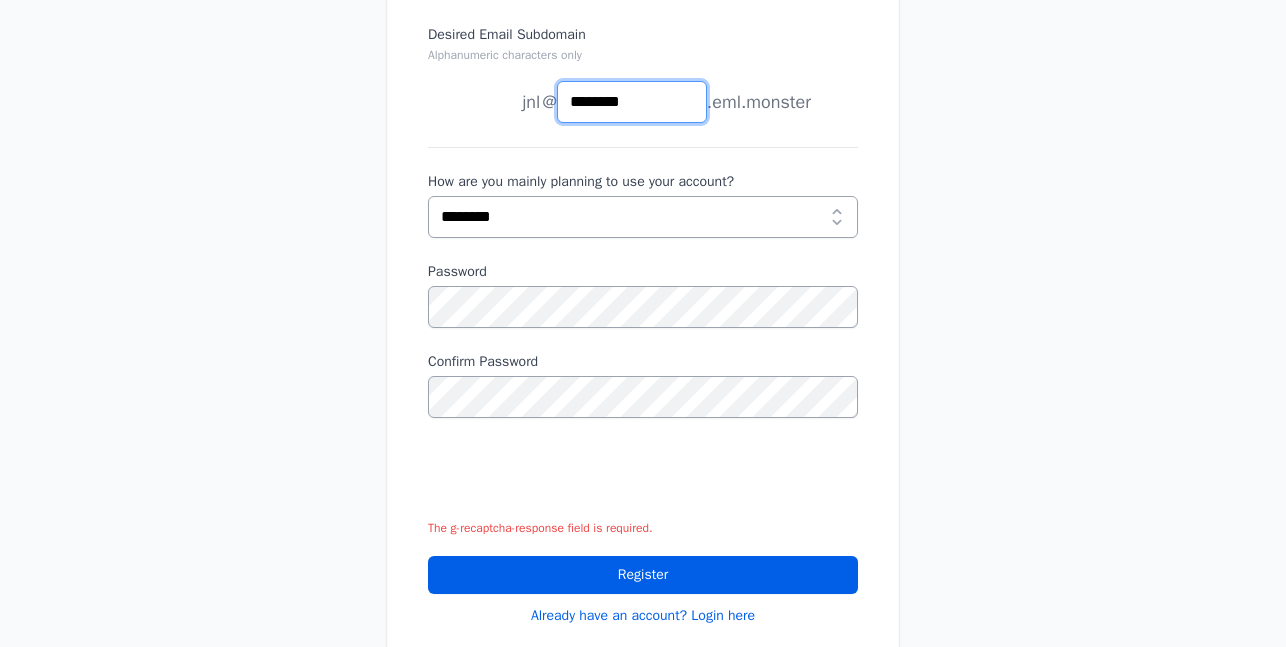 type on "********" 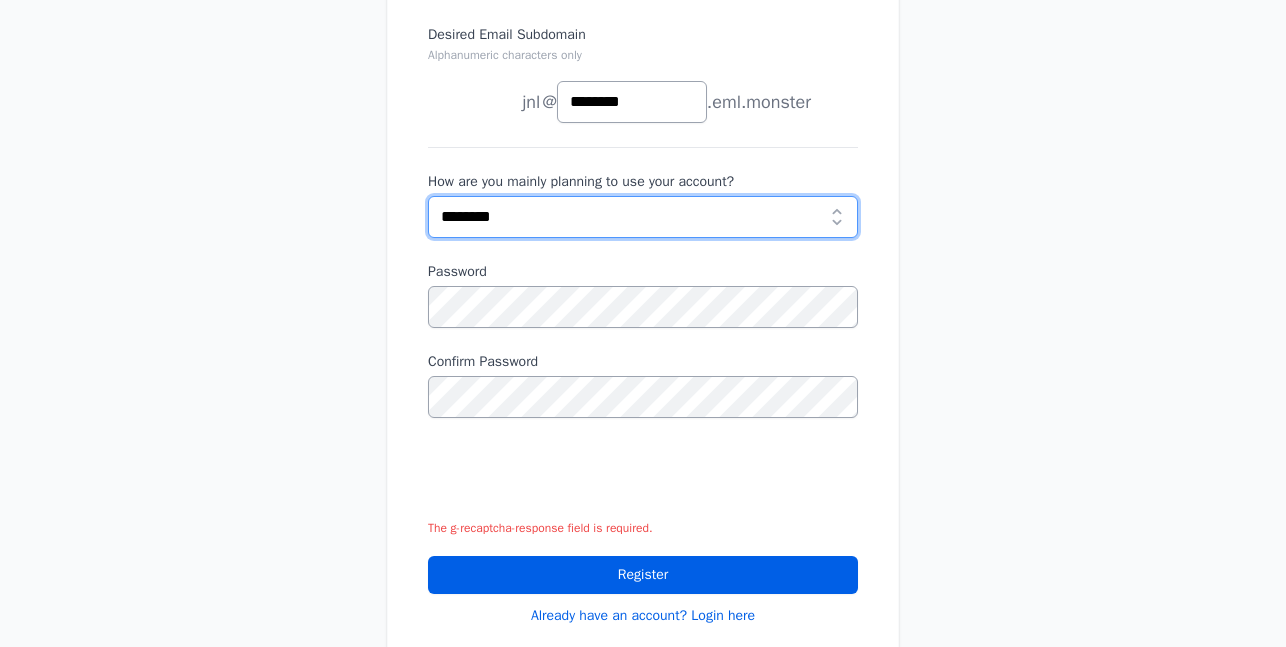 click on "**********" at bounding box center (643, 217) 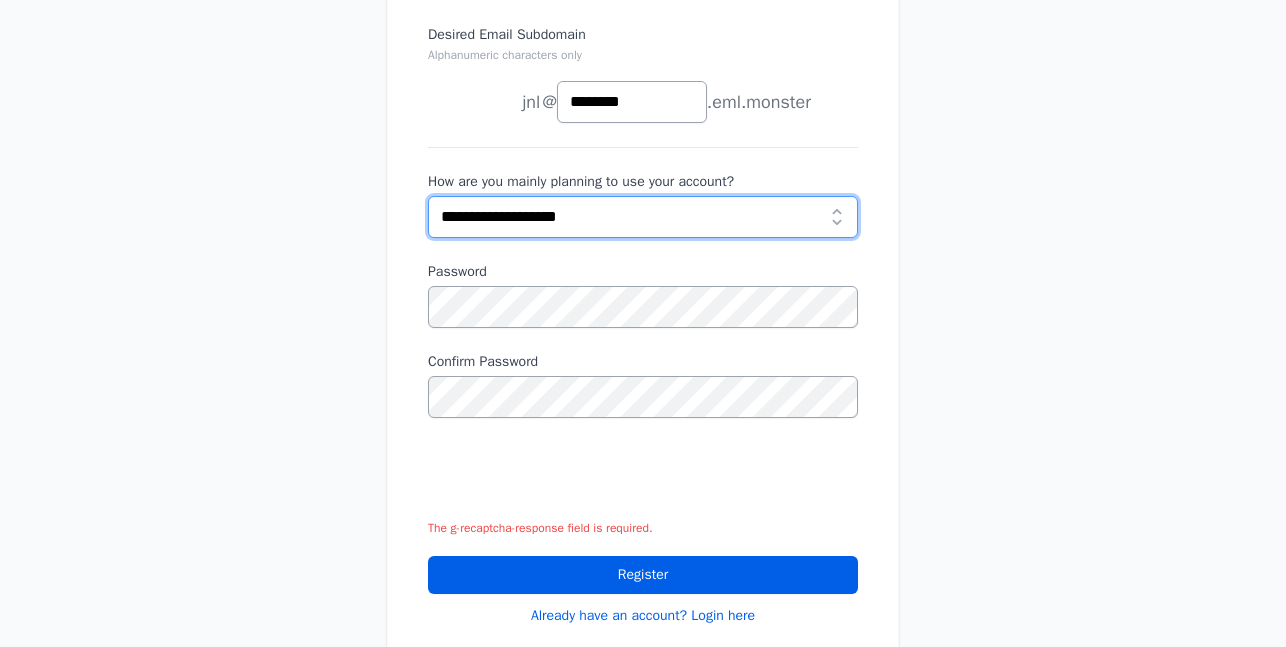 click on "**********" at bounding box center [643, 217] 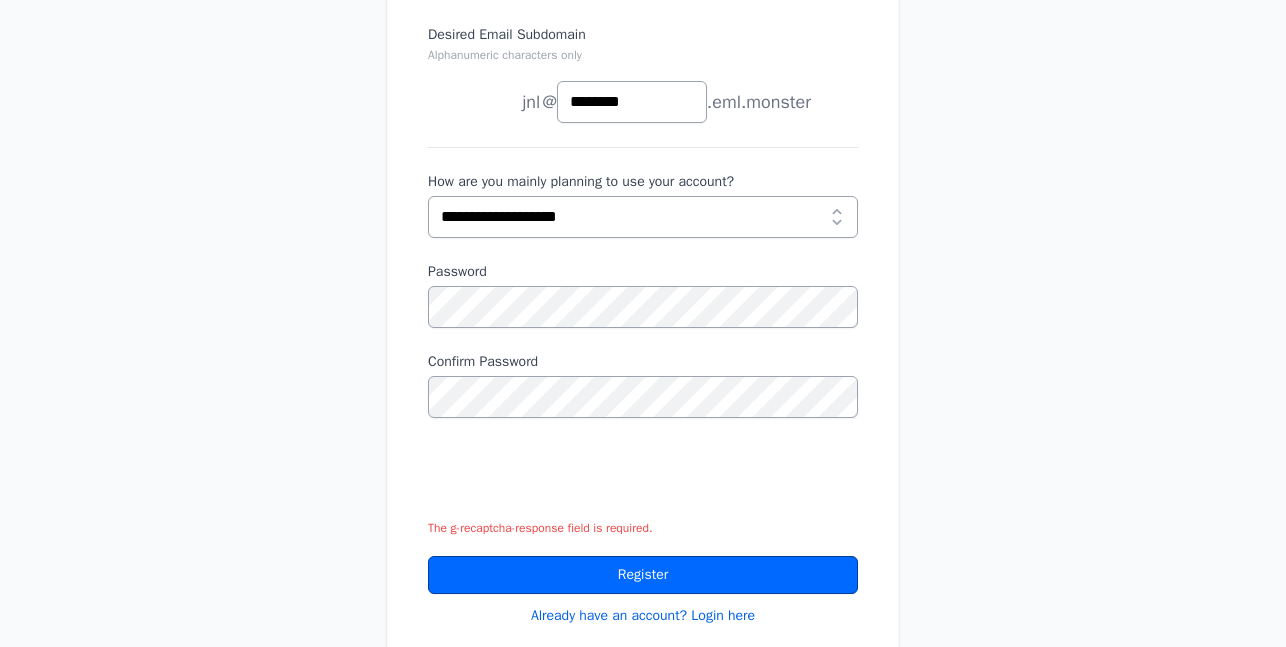 click on "Register" at bounding box center [643, 575] 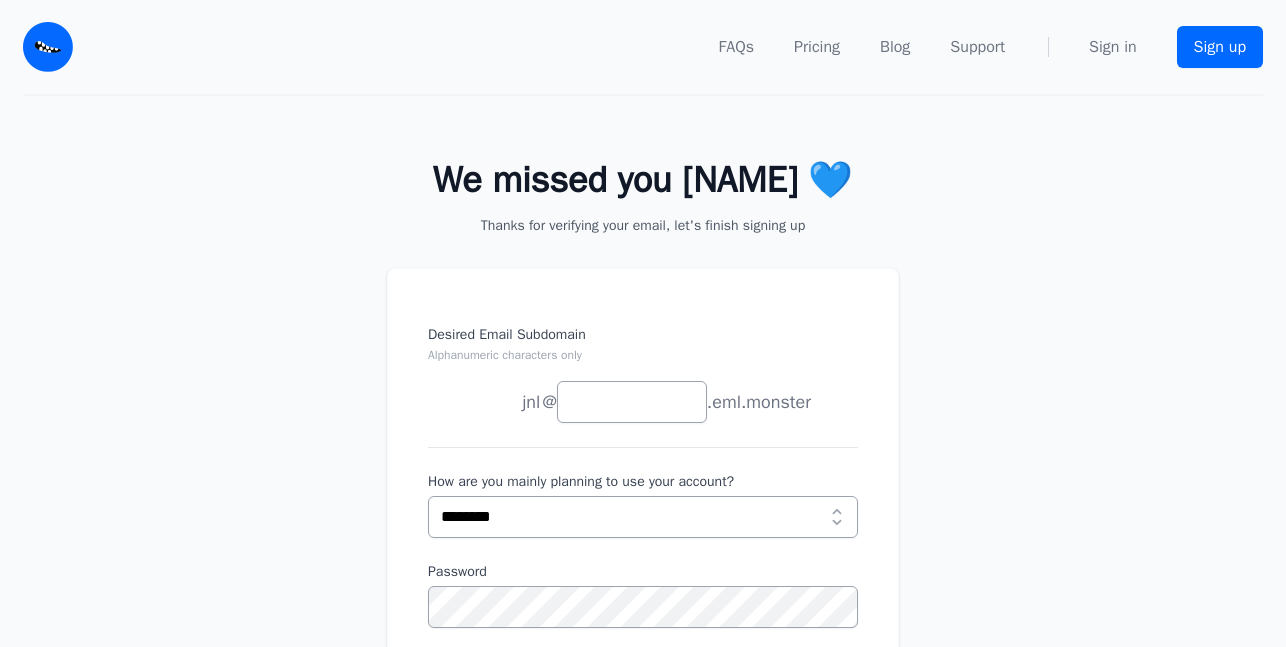 scroll, scrollTop: 0, scrollLeft: 0, axis: both 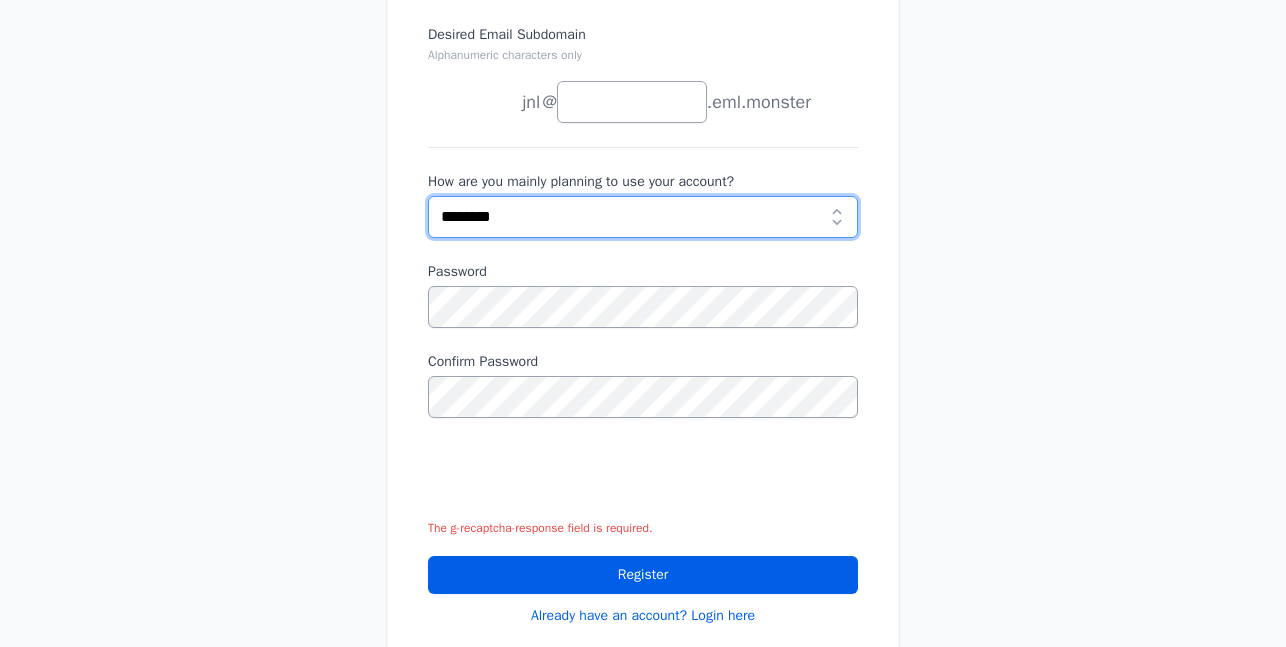 click on "**********" at bounding box center [643, 217] 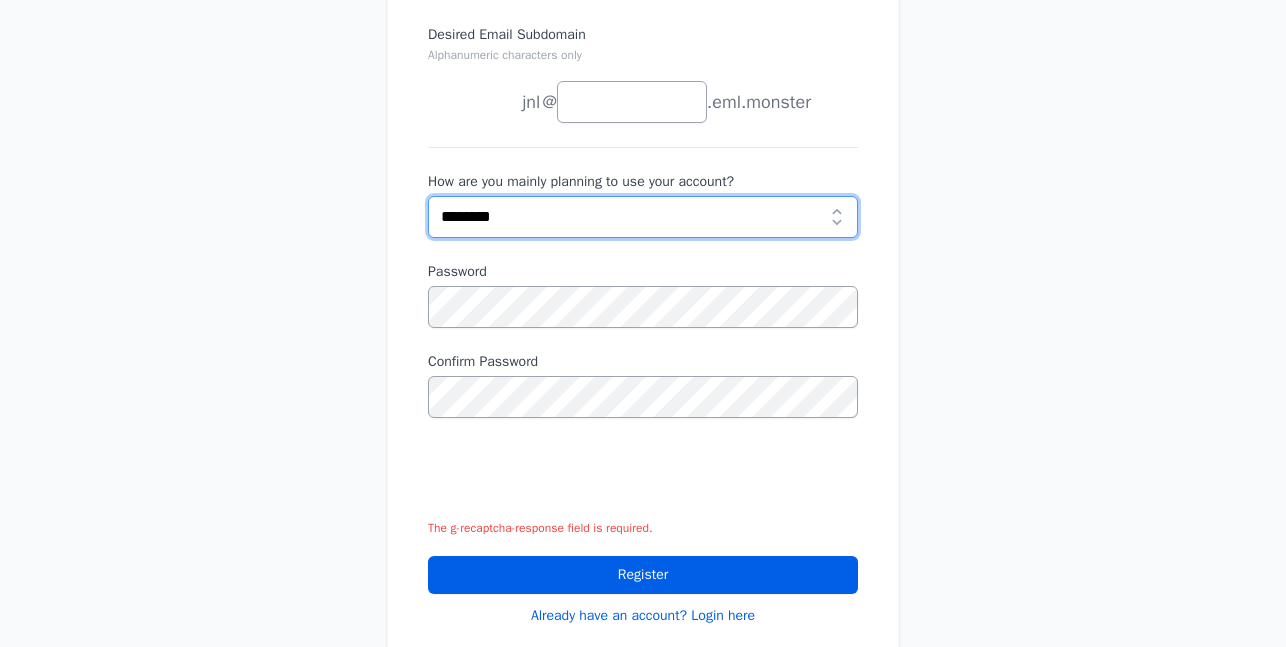 select on "***" 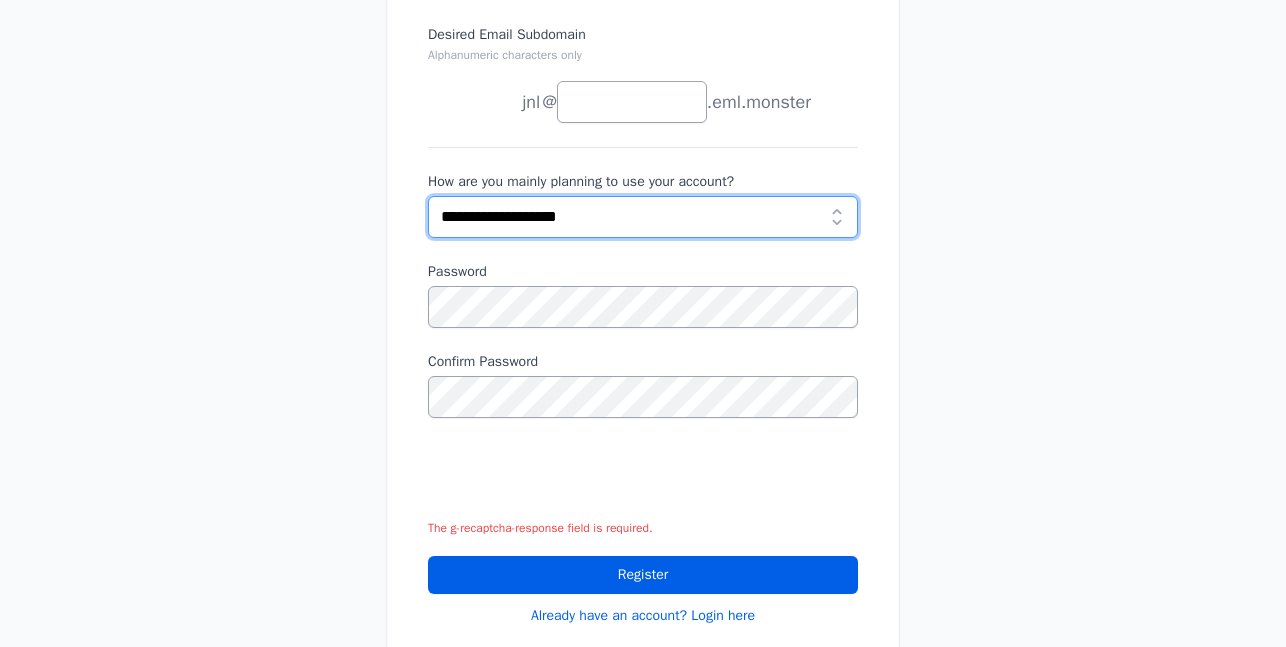 click on "**********" at bounding box center [643, 217] 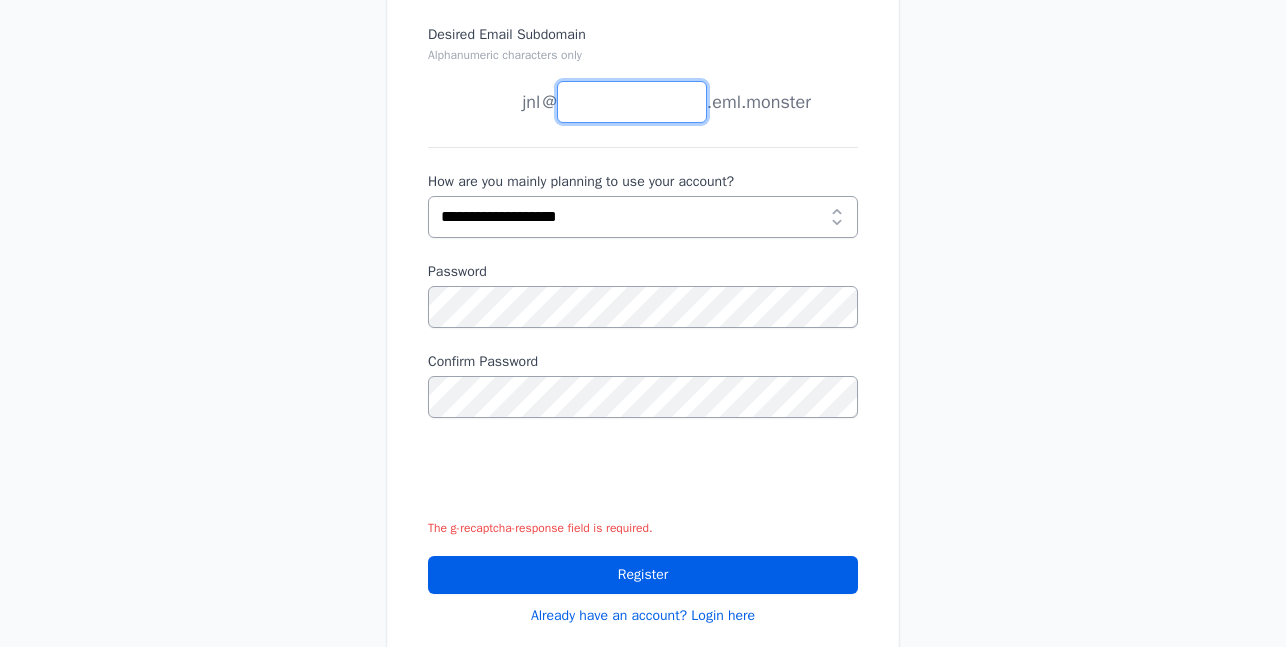 click on "Desired Email Subdomain
Alphanumeric characters only" at bounding box center [632, 102] 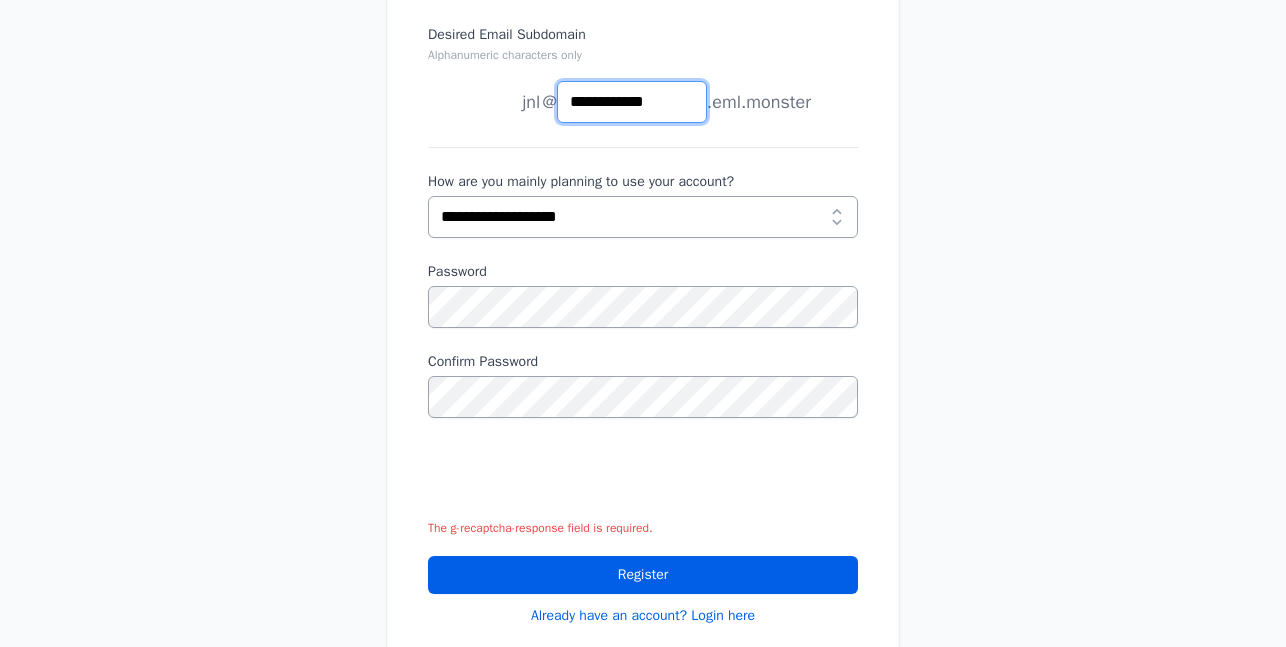 type on "**********" 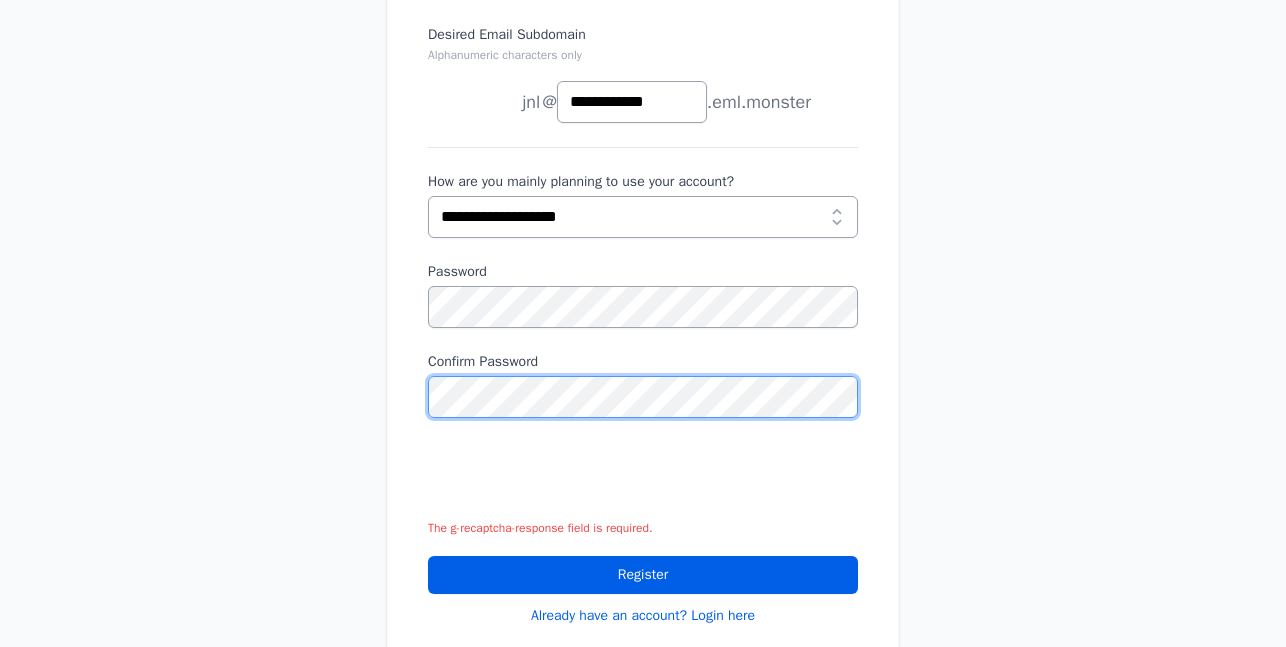 click on "Register" at bounding box center (643, 575) 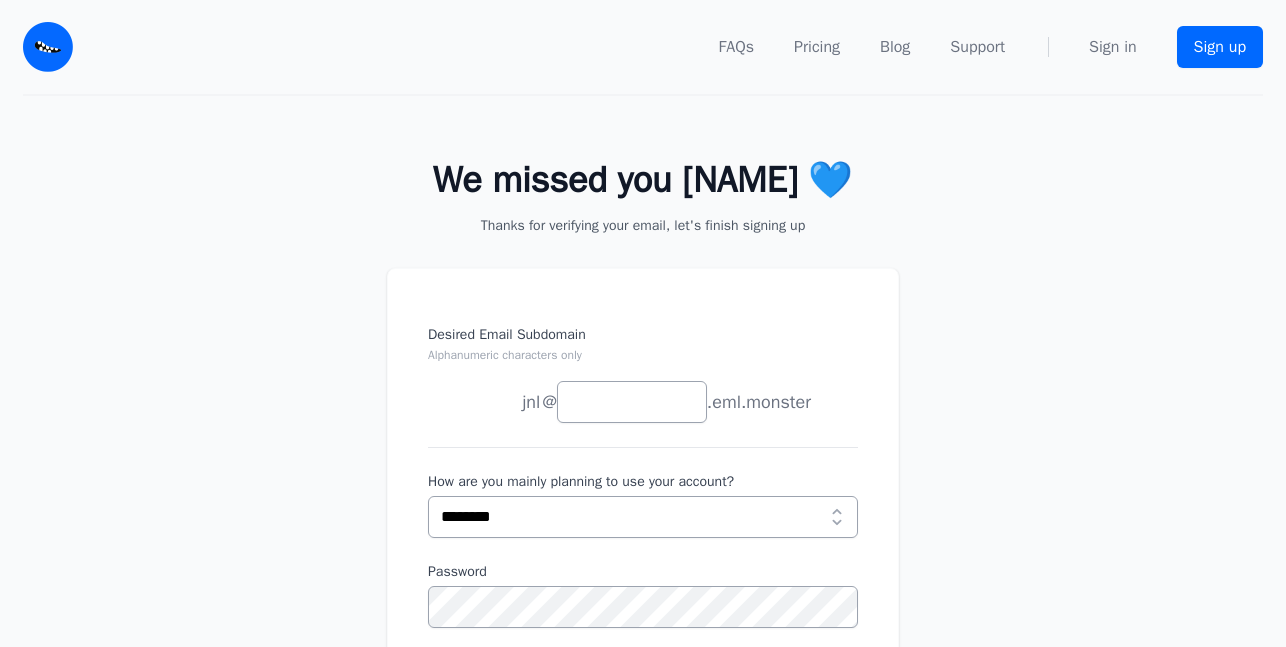 scroll, scrollTop: 0, scrollLeft: 0, axis: both 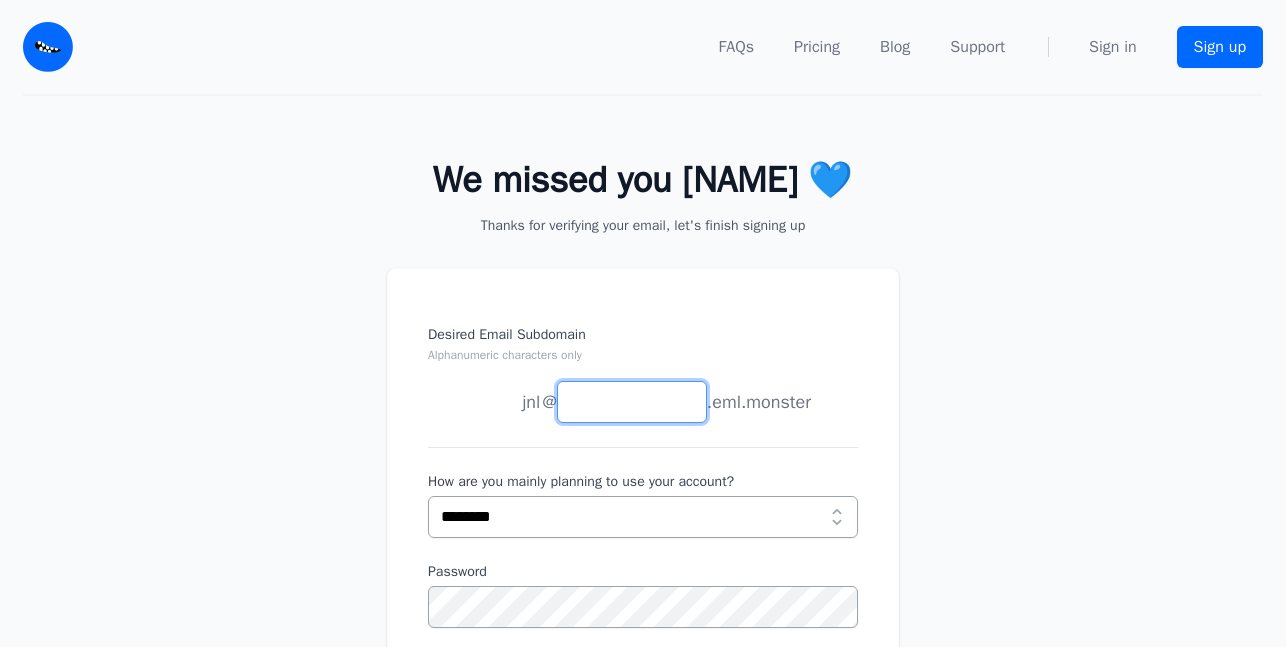 click on "Desired Email Subdomain
Alphanumeric characters only" at bounding box center [632, 402] 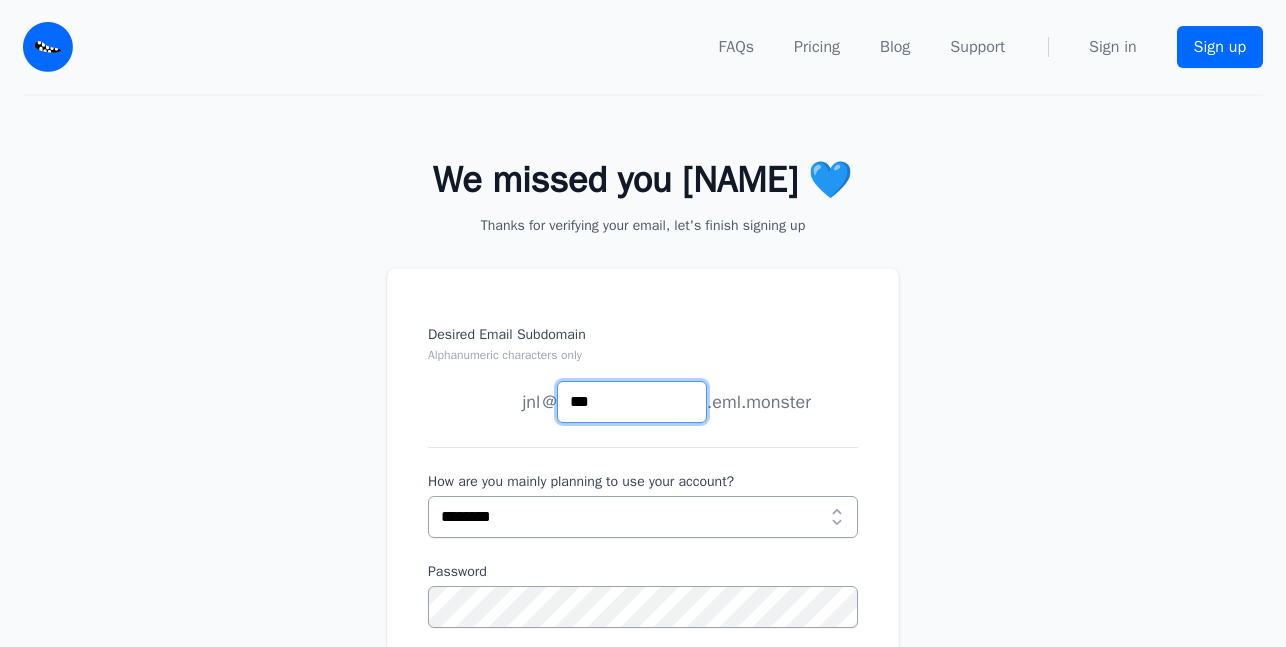 type on "***" 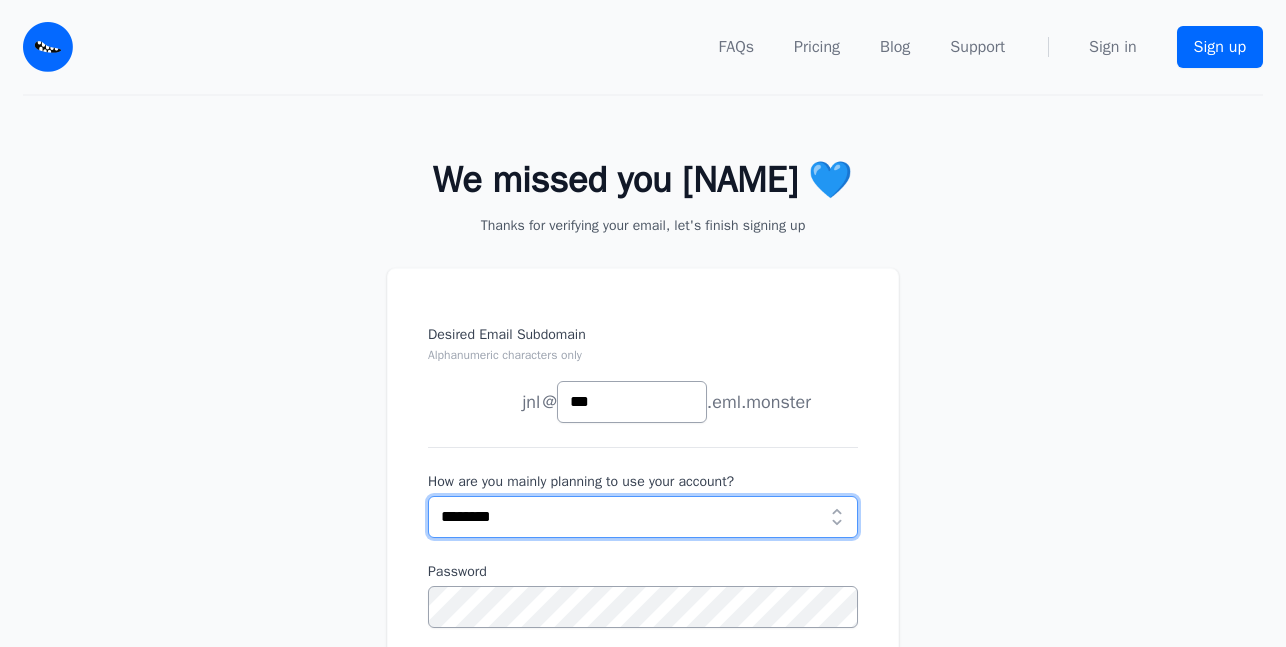 click on "**********" at bounding box center (643, 517) 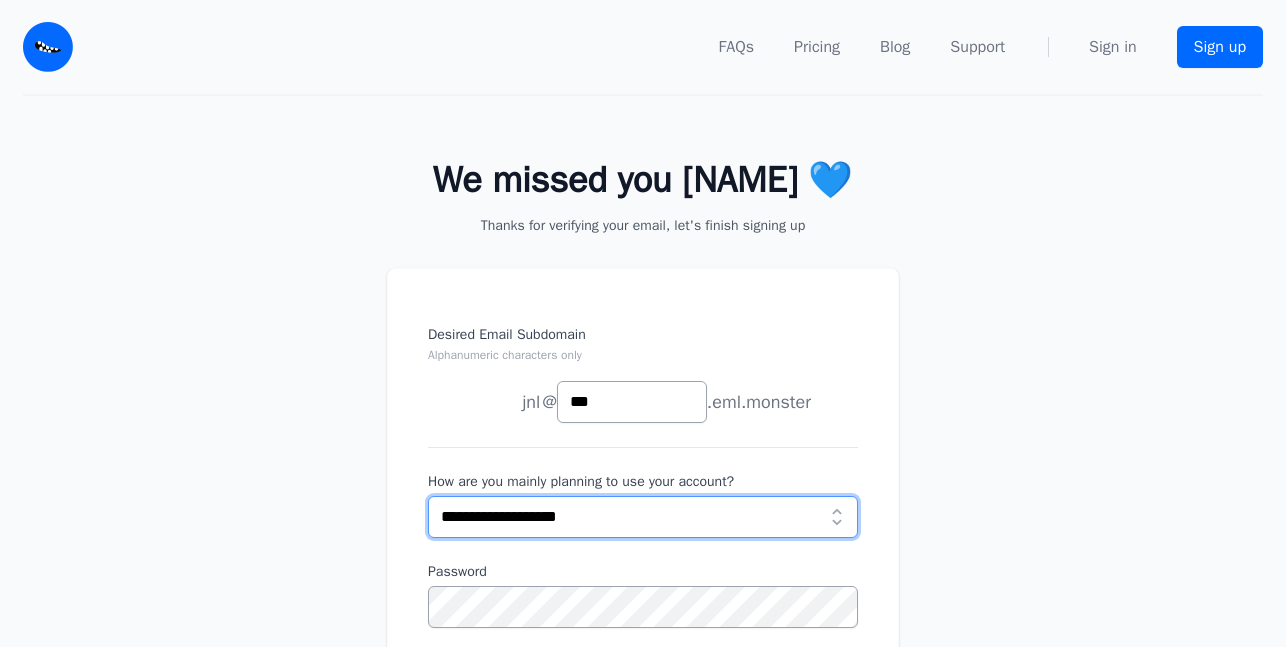 click on "**********" at bounding box center [643, 517] 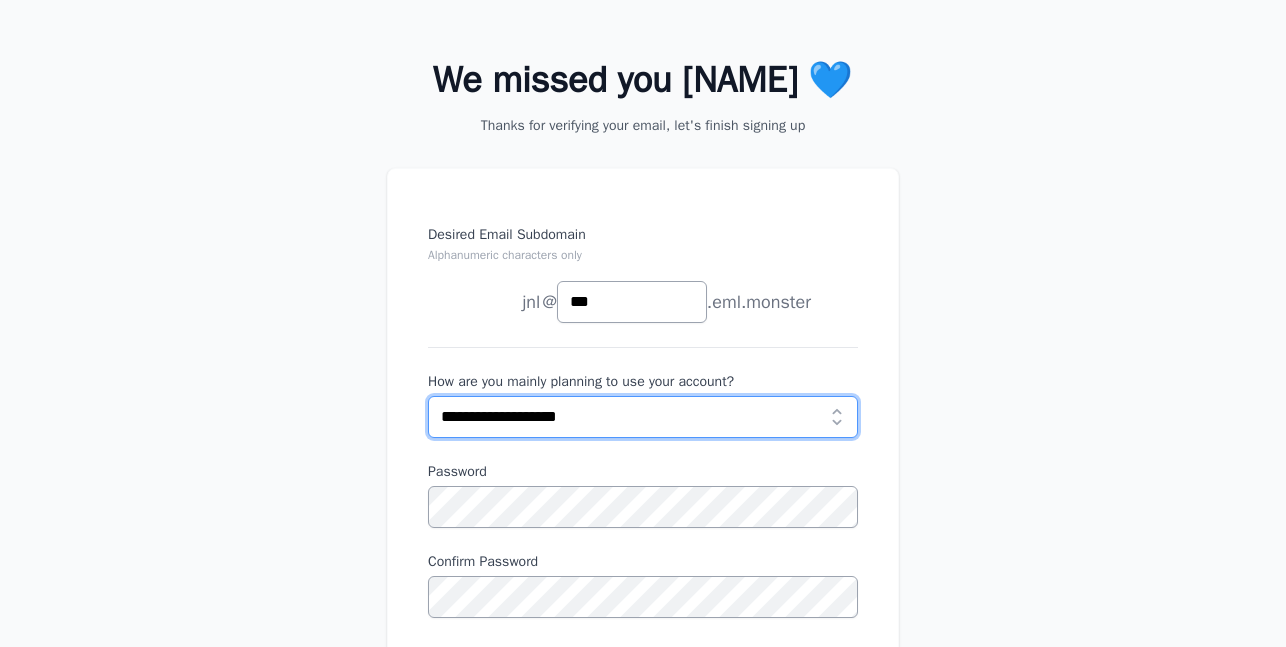 scroll, scrollTop: 200, scrollLeft: 0, axis: vertical 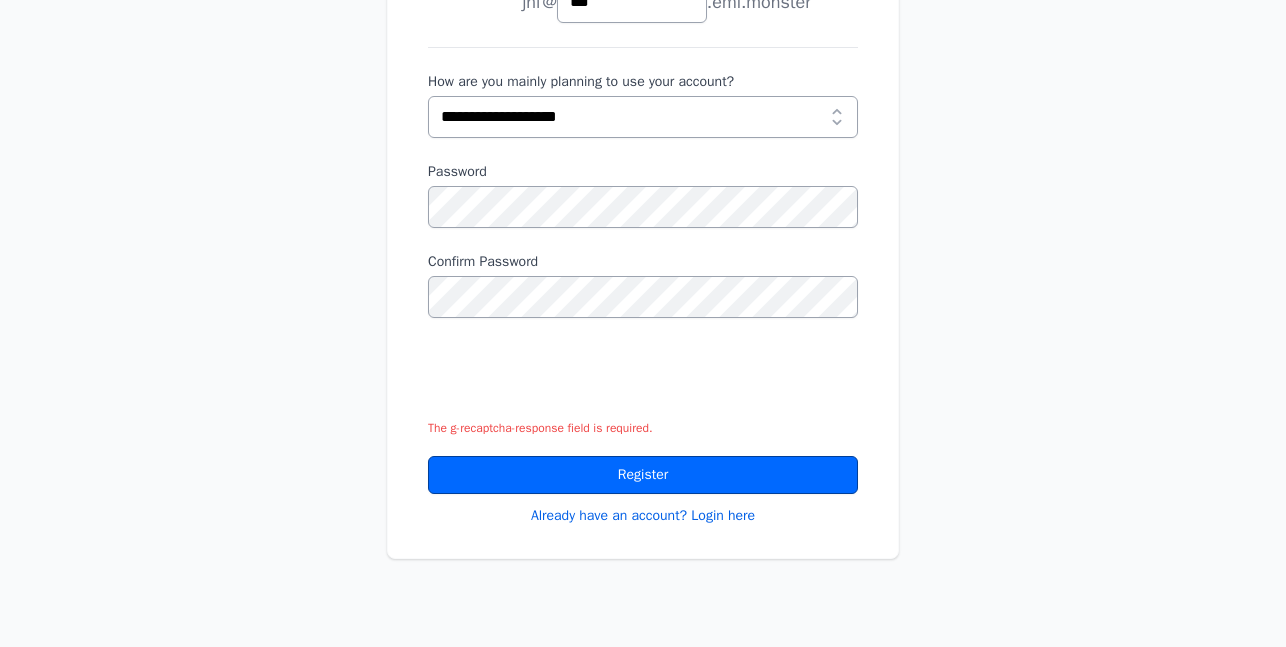 click on "Register" at bounding box center [643, 475] 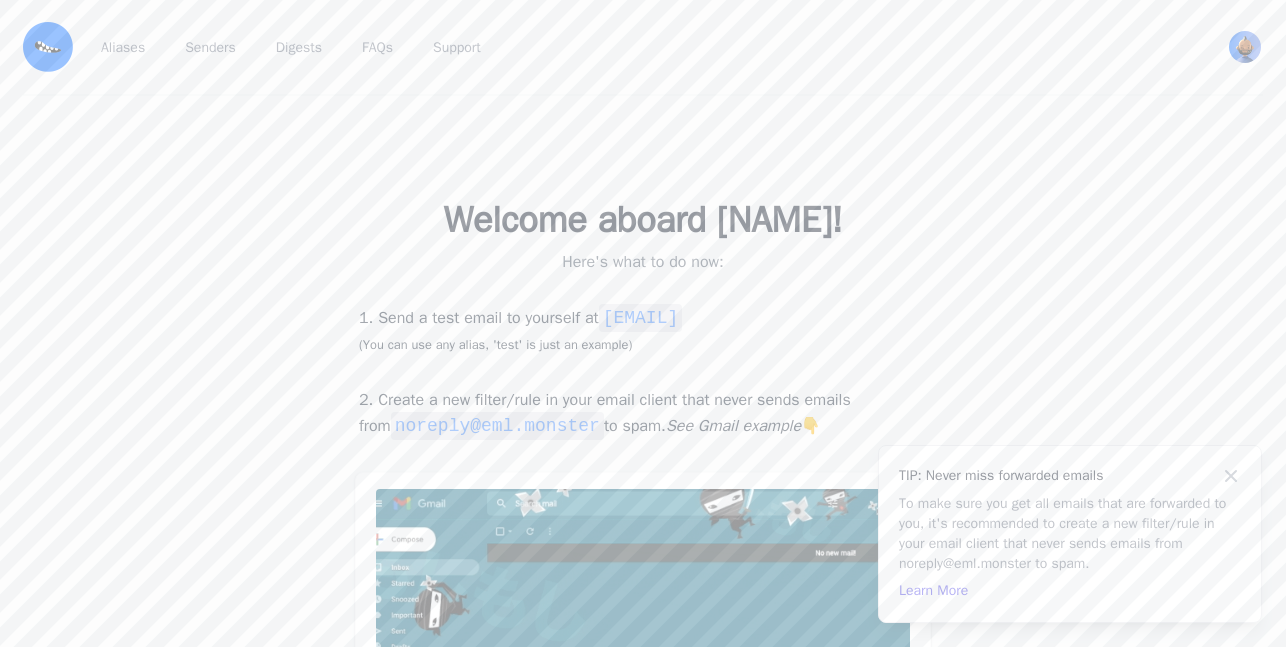 scroll, scrollTop: 0, scrollLeft: 0, axis: both 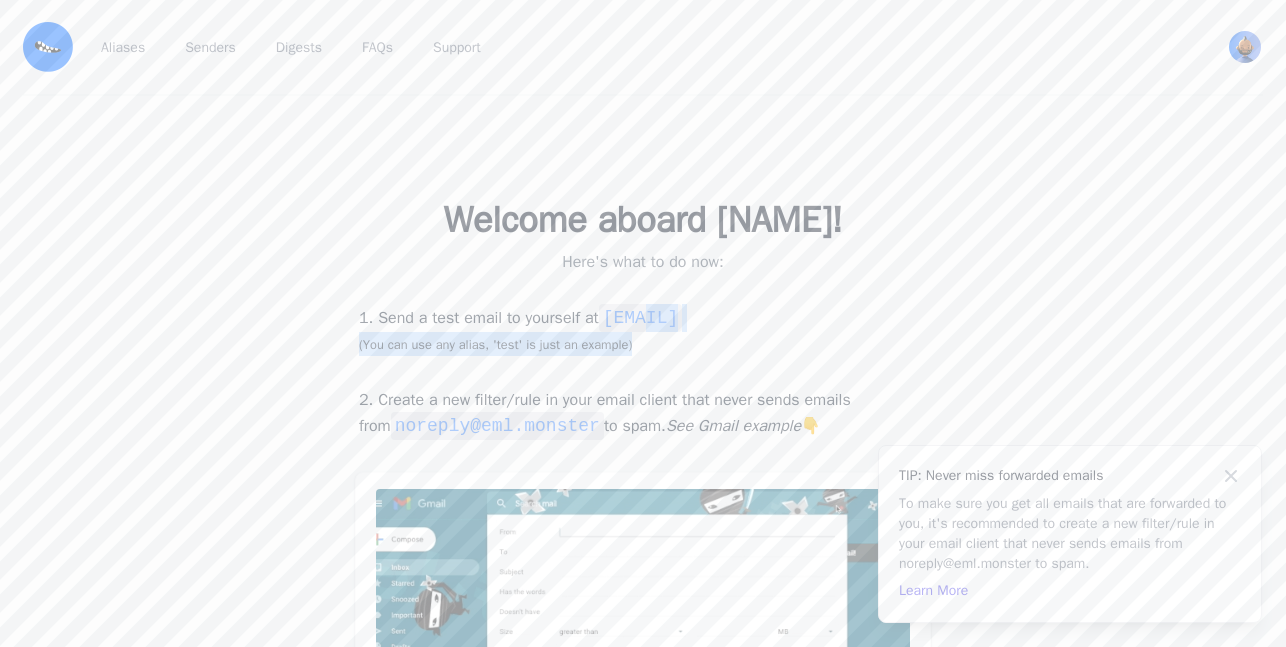 drag, startPoint x: 643, startPoint y: 320, endPoint x: 740, endPoint y: 340, distance: 99.0404 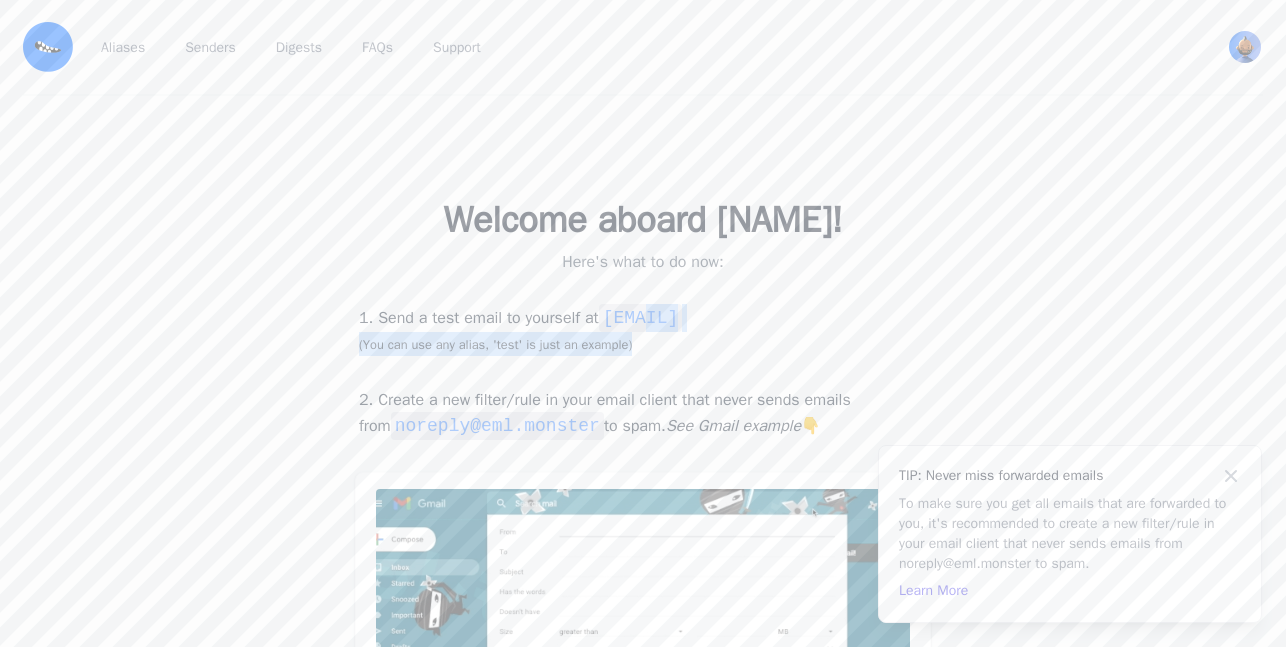 click on "1. Send a test email to yourself at  [EMAIL] (You can use any alias, 'test' is just an example)" at bounding box center [643, 330] 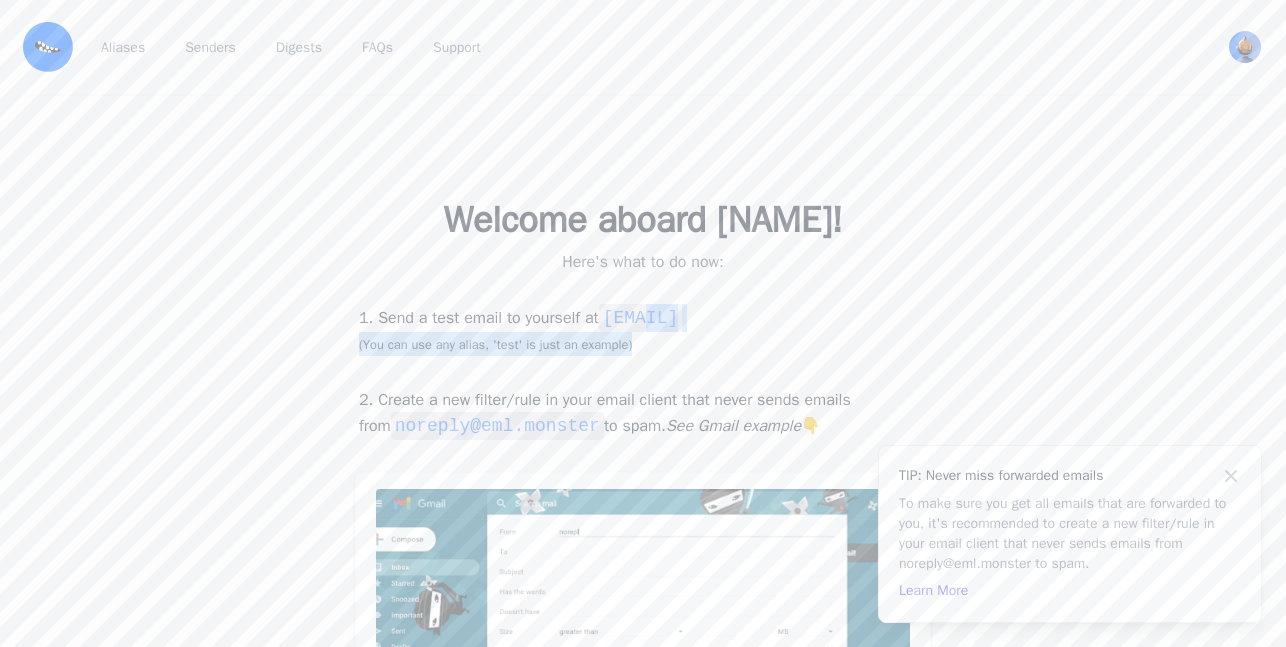 click on "1. Send a test email to yourself at  [EMAIL] (You can use any alias, 'test' is just an example)" at bounding box center [643, 330] 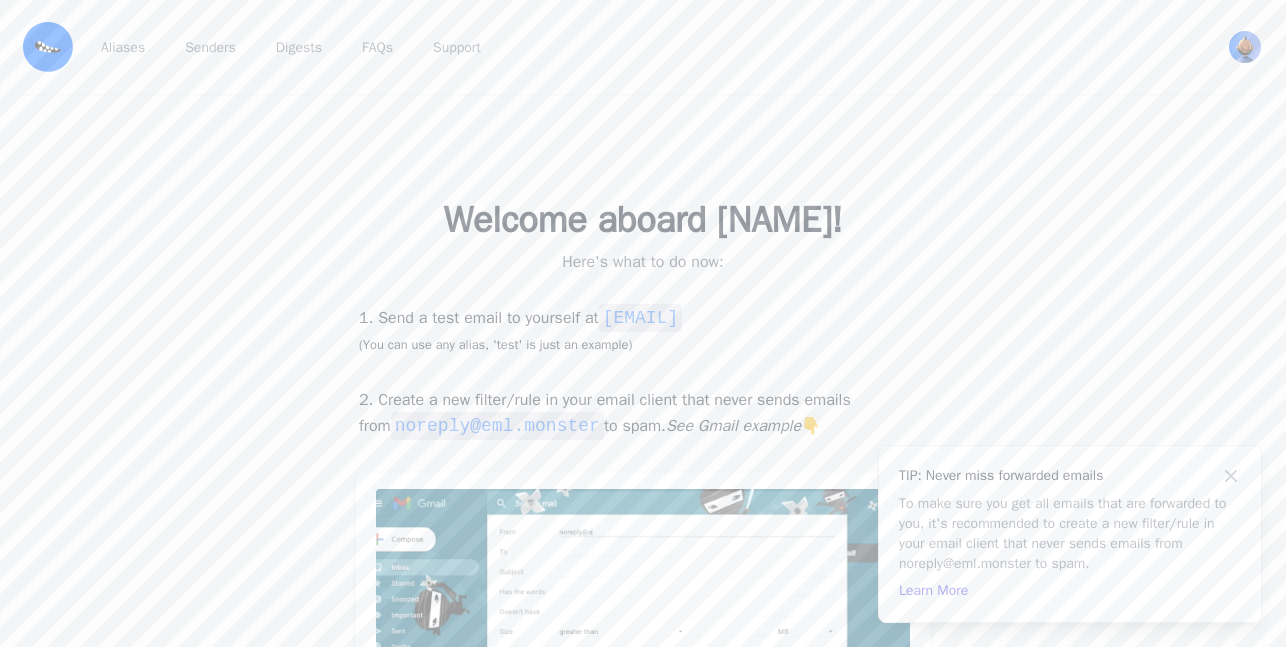 drag, startPoint x: 641, startPoint y: 316, endPoint x: 799, endPoint y: 318, distance: 158.01266 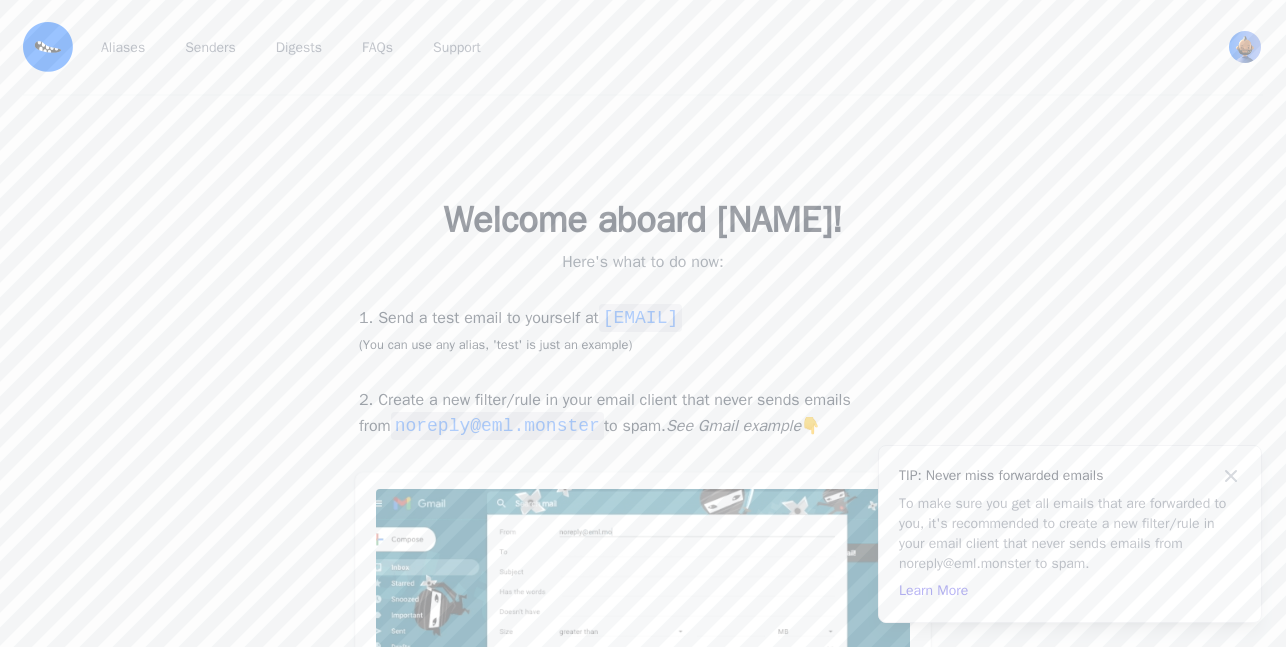 click on "[EMAIL]" at bounding box center (641, 318) 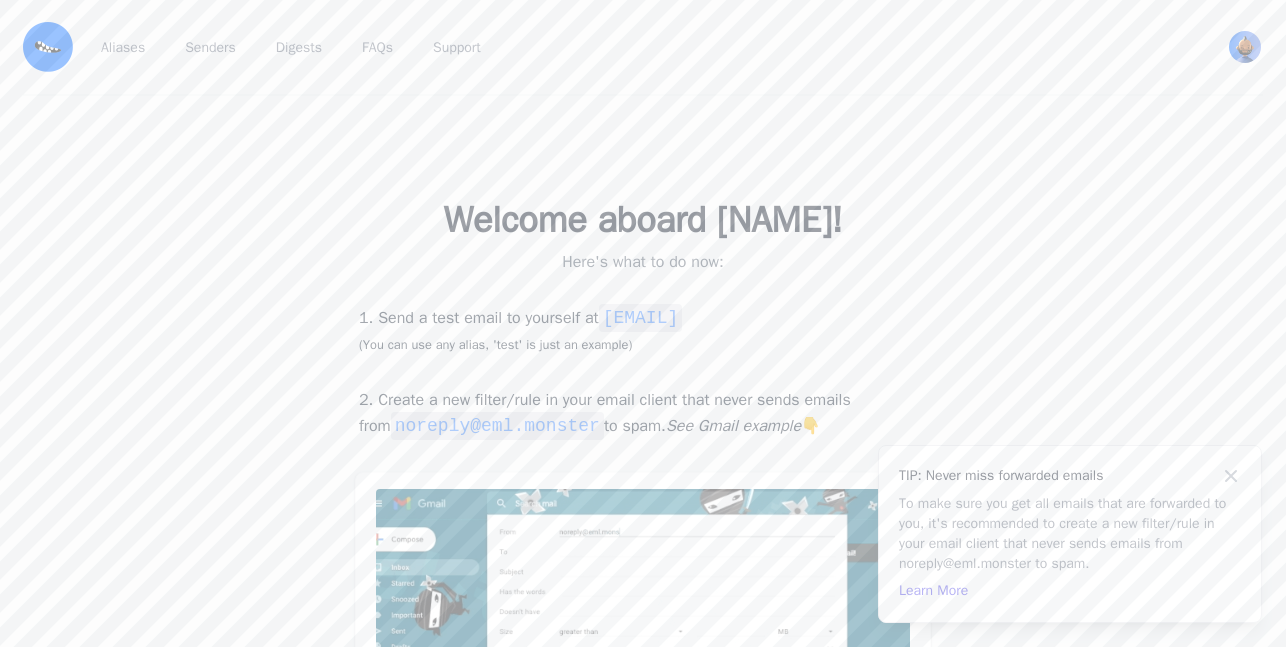 copy on "[EMAIL]" 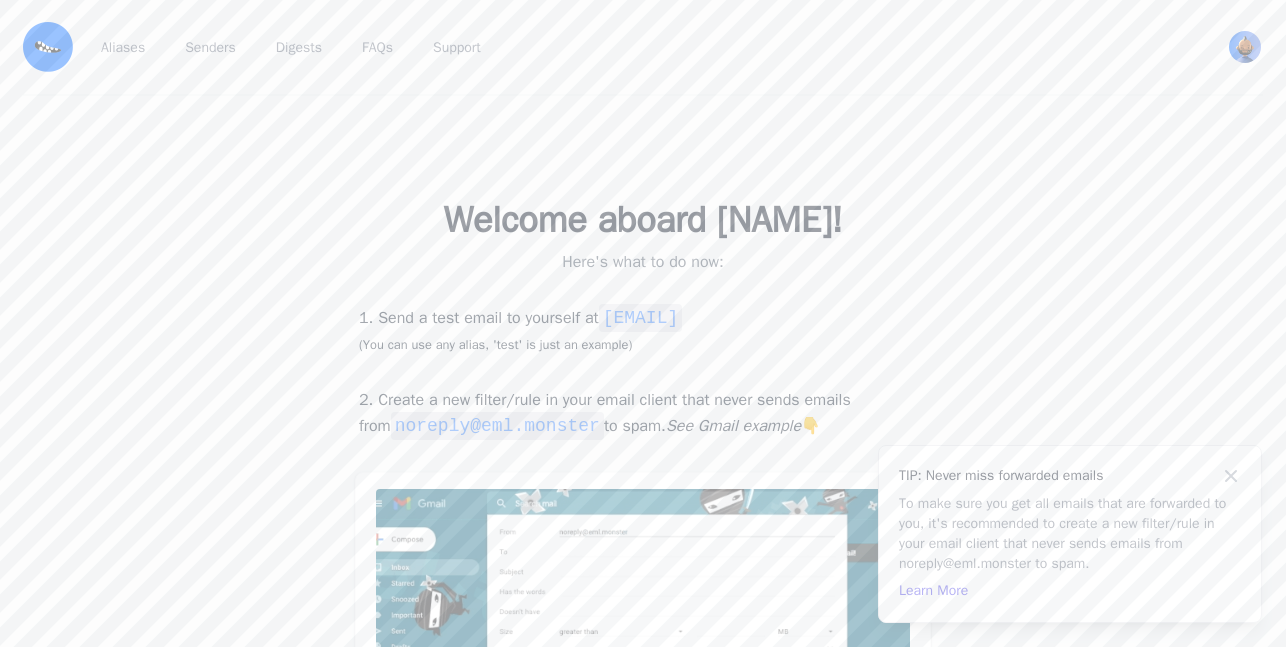 click on "Welcome aboard jnl!
Here's what to do now:
1. Send a test email to yourself at  test@knk.eml.monster (You can use any alias, 'test' is just an example)
2. Create a new filter/rule in your email client that never sends emails from  noreply@eml.monster  to spam.  See Gmail example  👇
Go to Dashboard" at bounding box center [643, 505] 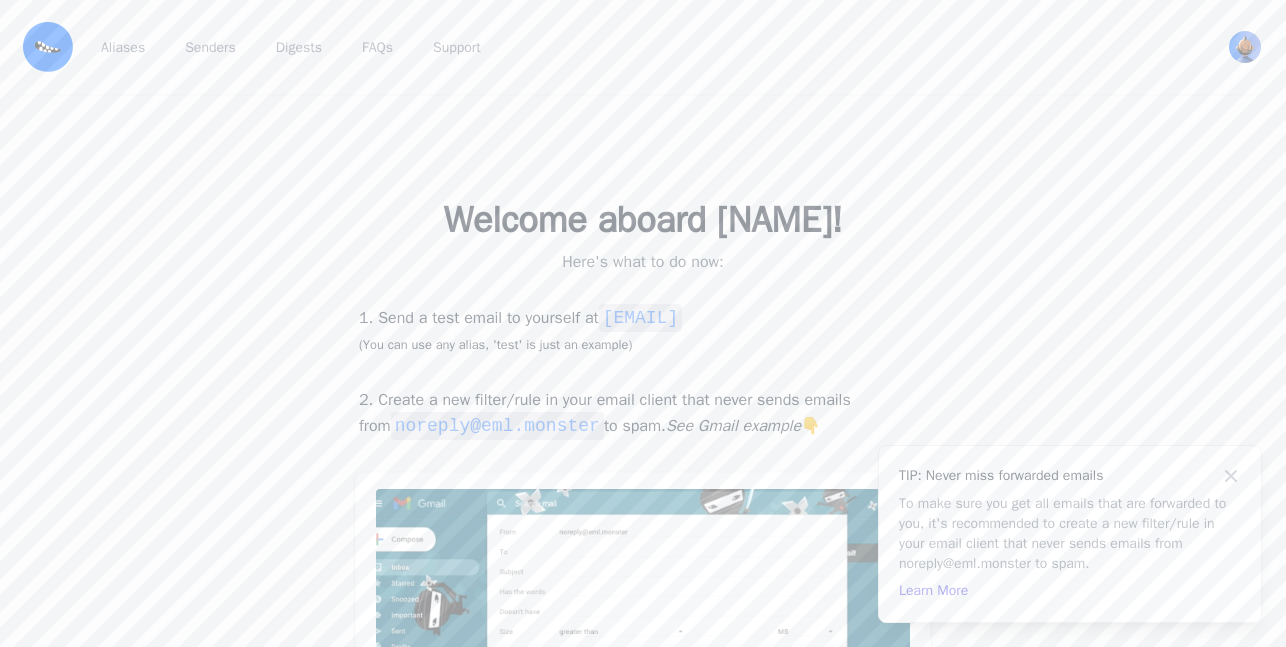 drag, startPoint x: 639, startPoint y: 326, endPoint x: 831, endPoint y: 324, distance: 192.01042 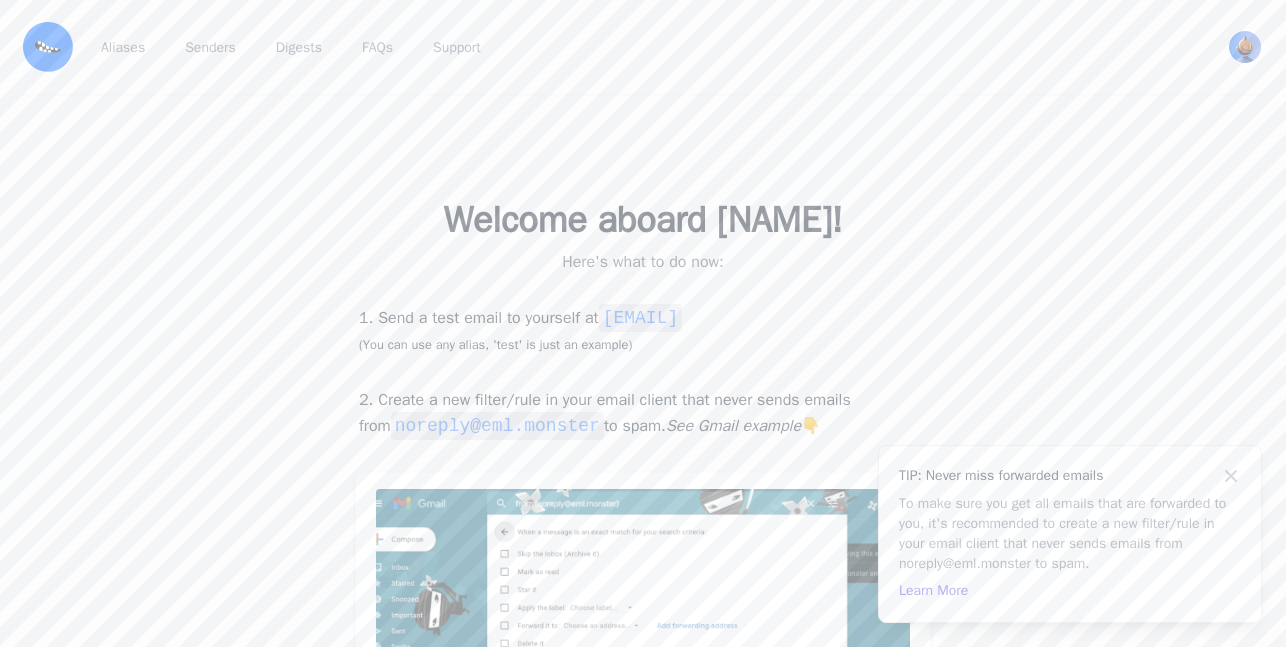 click on "1. Send a test email to yourself at  test@knk.eml.monster (You can use any alias, 'test' is just an example)" at bounding box center (643, 330) 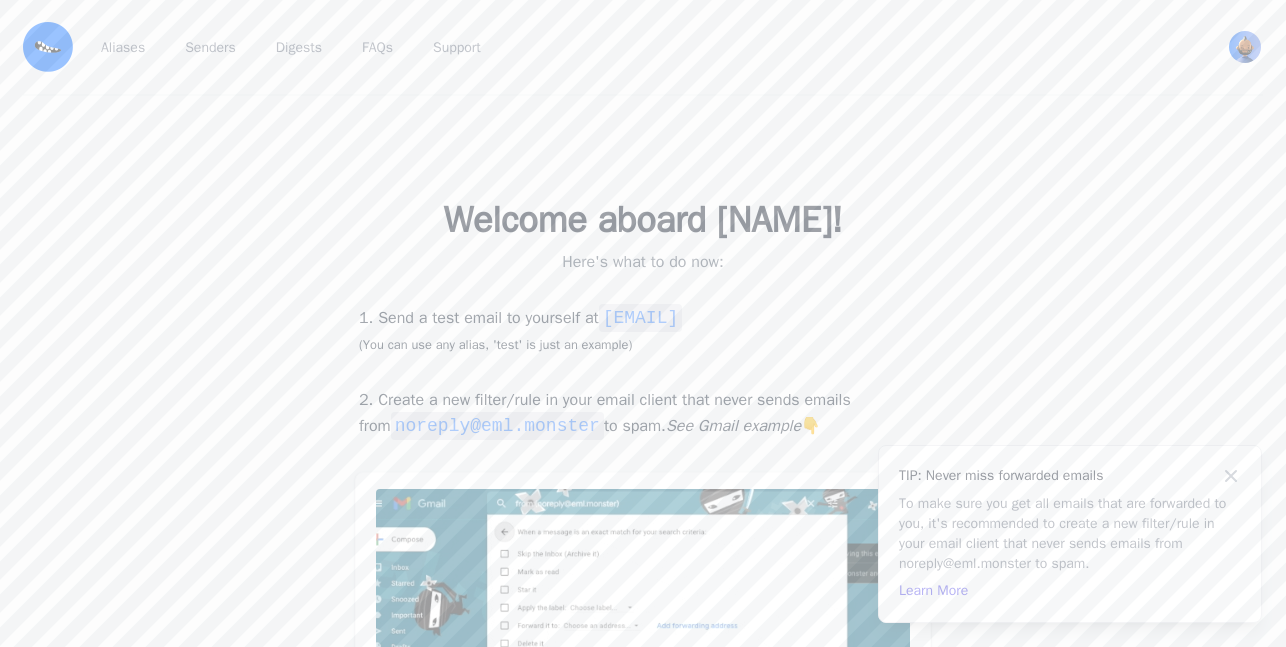 copy on "test@knk.eml.monster" 